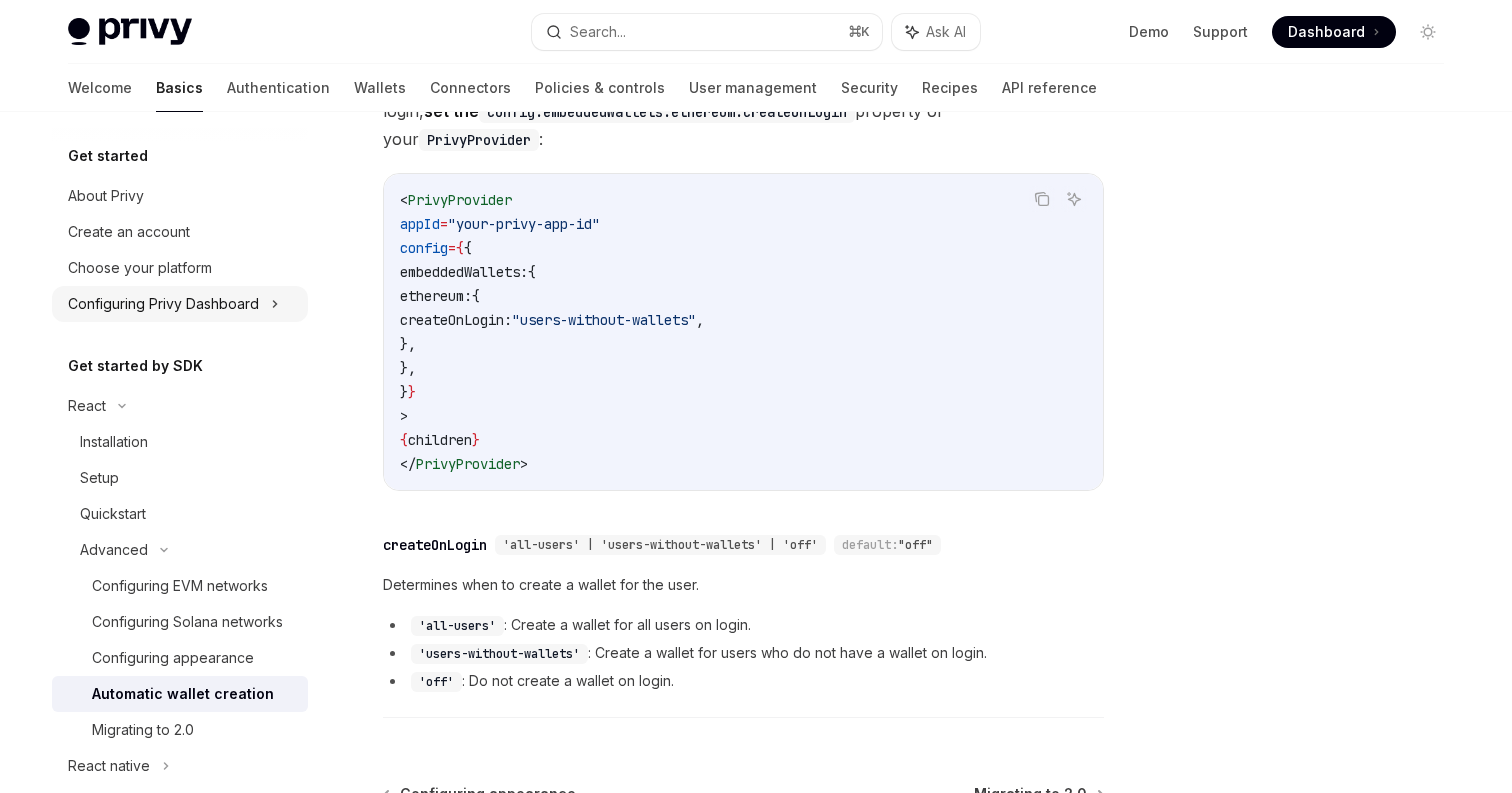 scroll, scrollTop: 552, scrollLeft: 0, axis: vertical 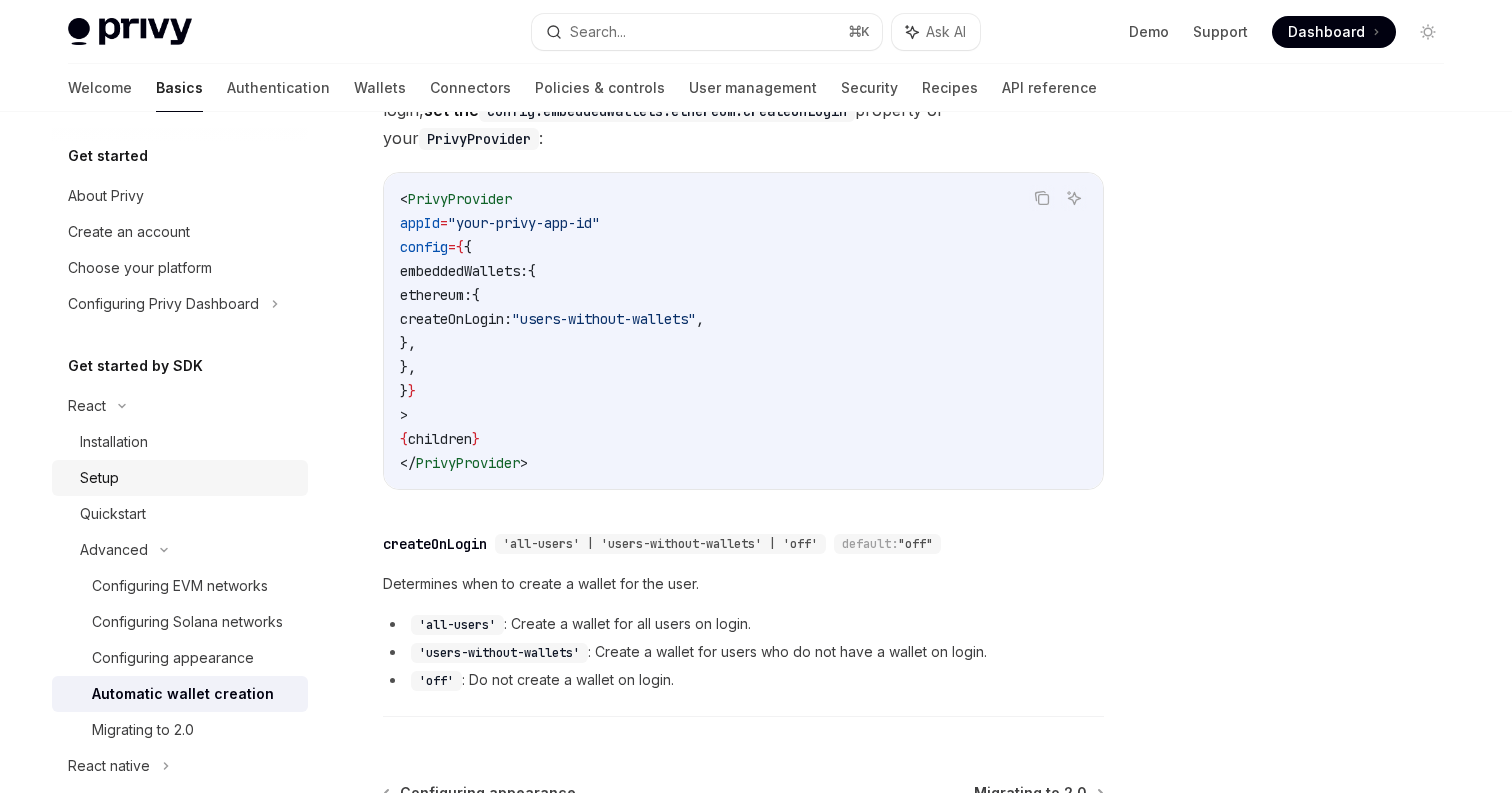 click on "Setup" at bounding box center [188, 478] 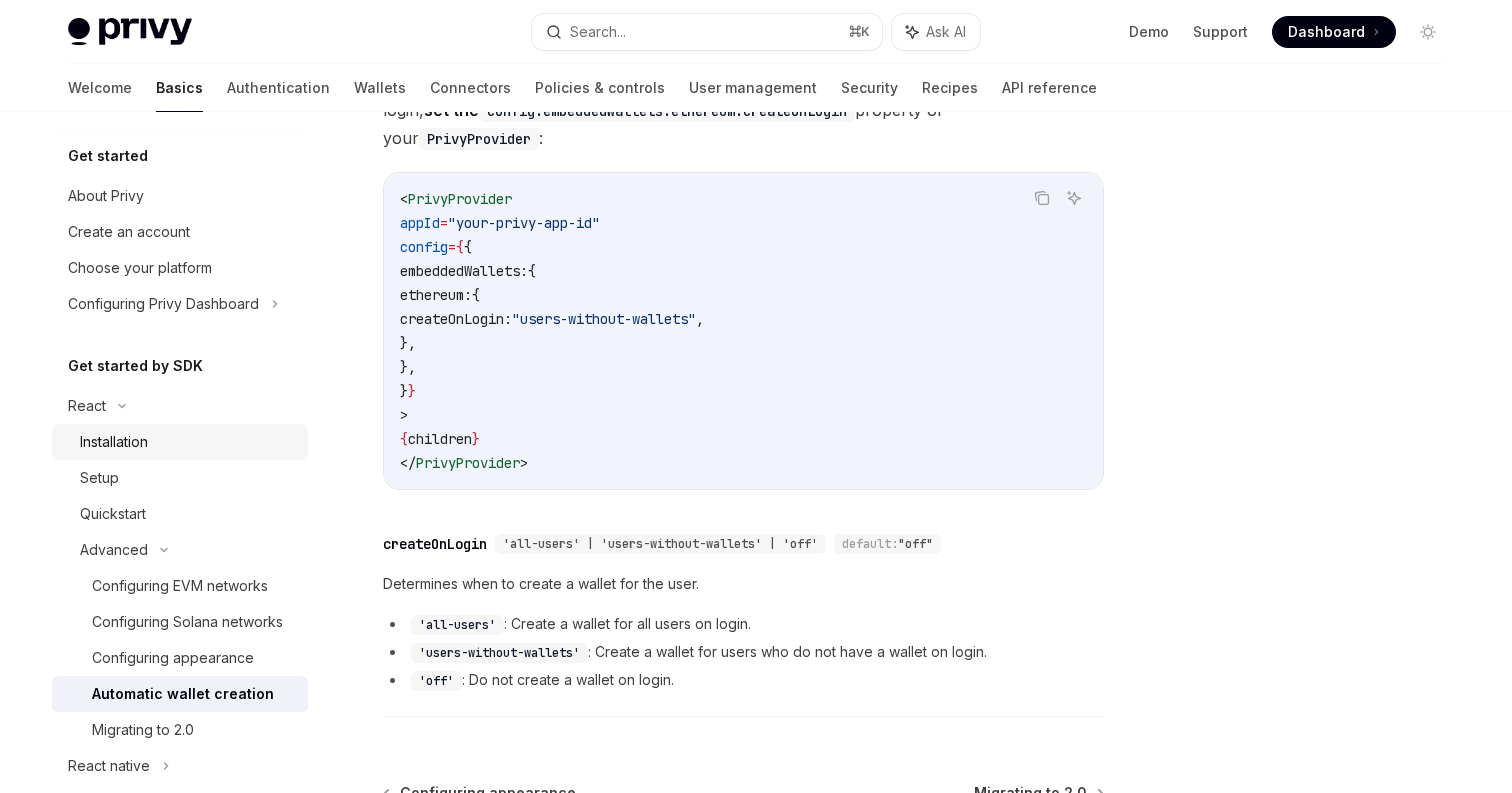 click on "Installation" at bounding box center [180, 442] 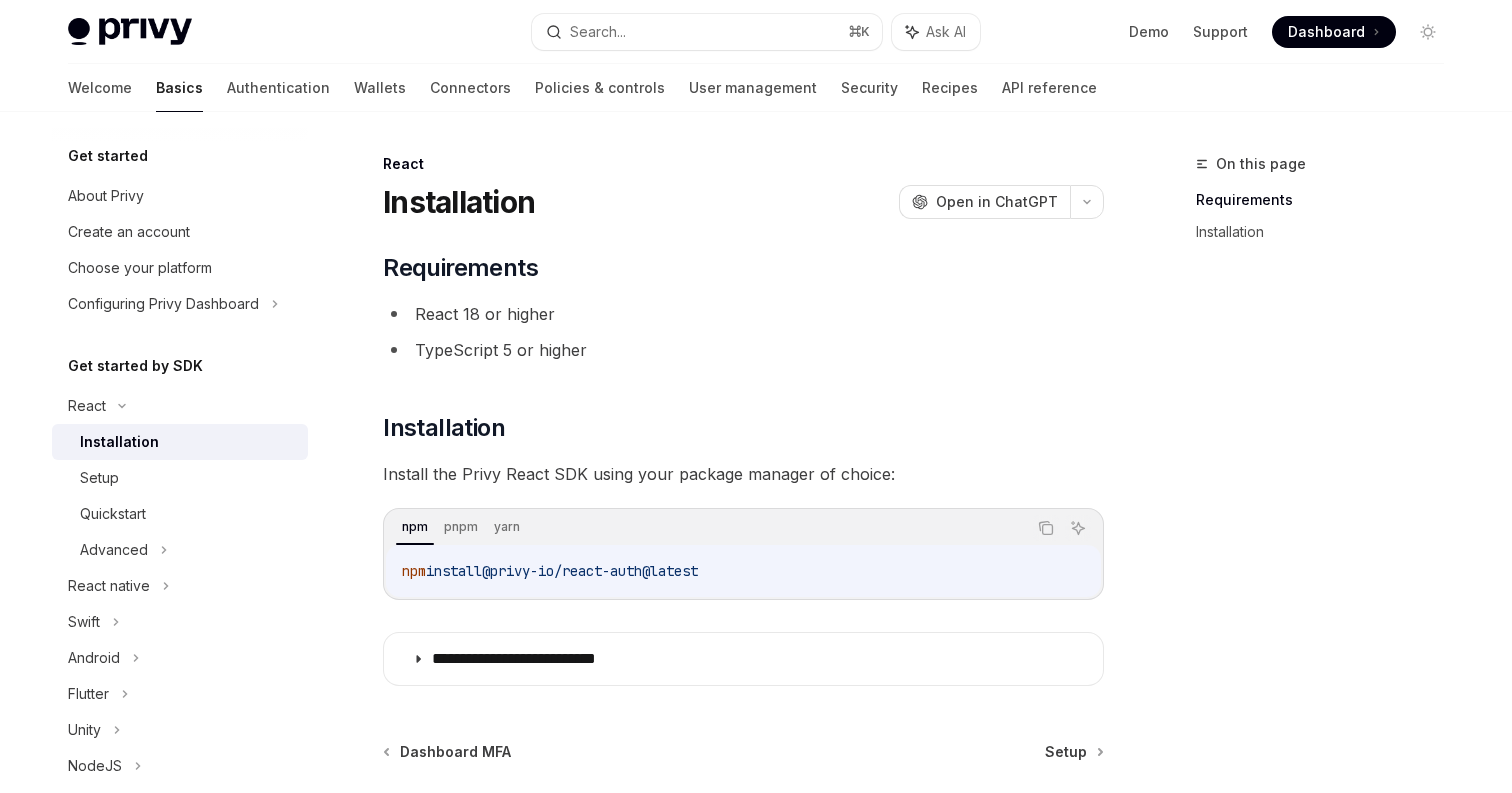 scroll, scrollTop: 190, scrollLeft: 0, axis: vertical 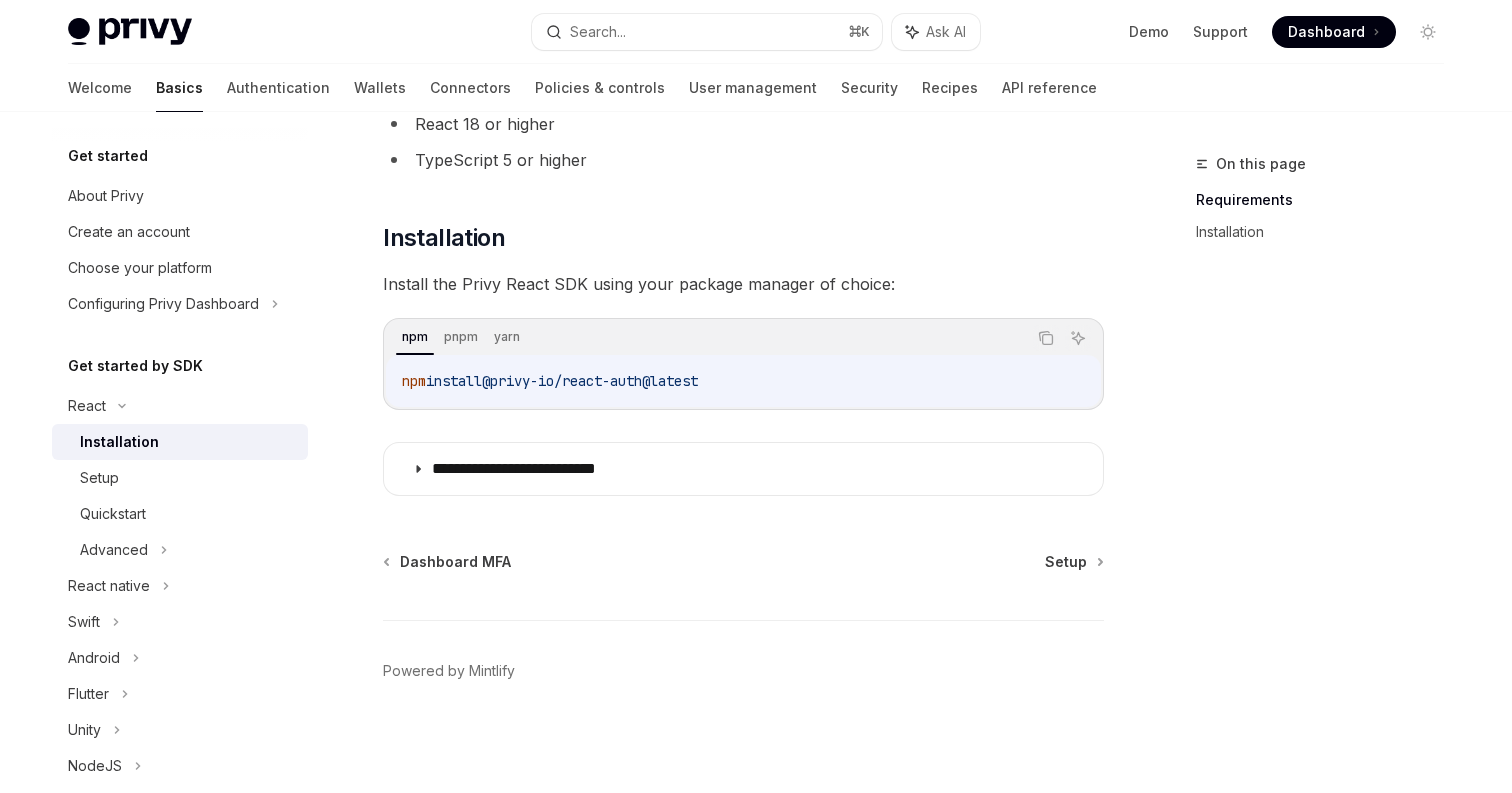 drag, startPoint x: 394, startPoint y: 381, endPoint x: 797, endPoint y: 387, distance: 403.04468 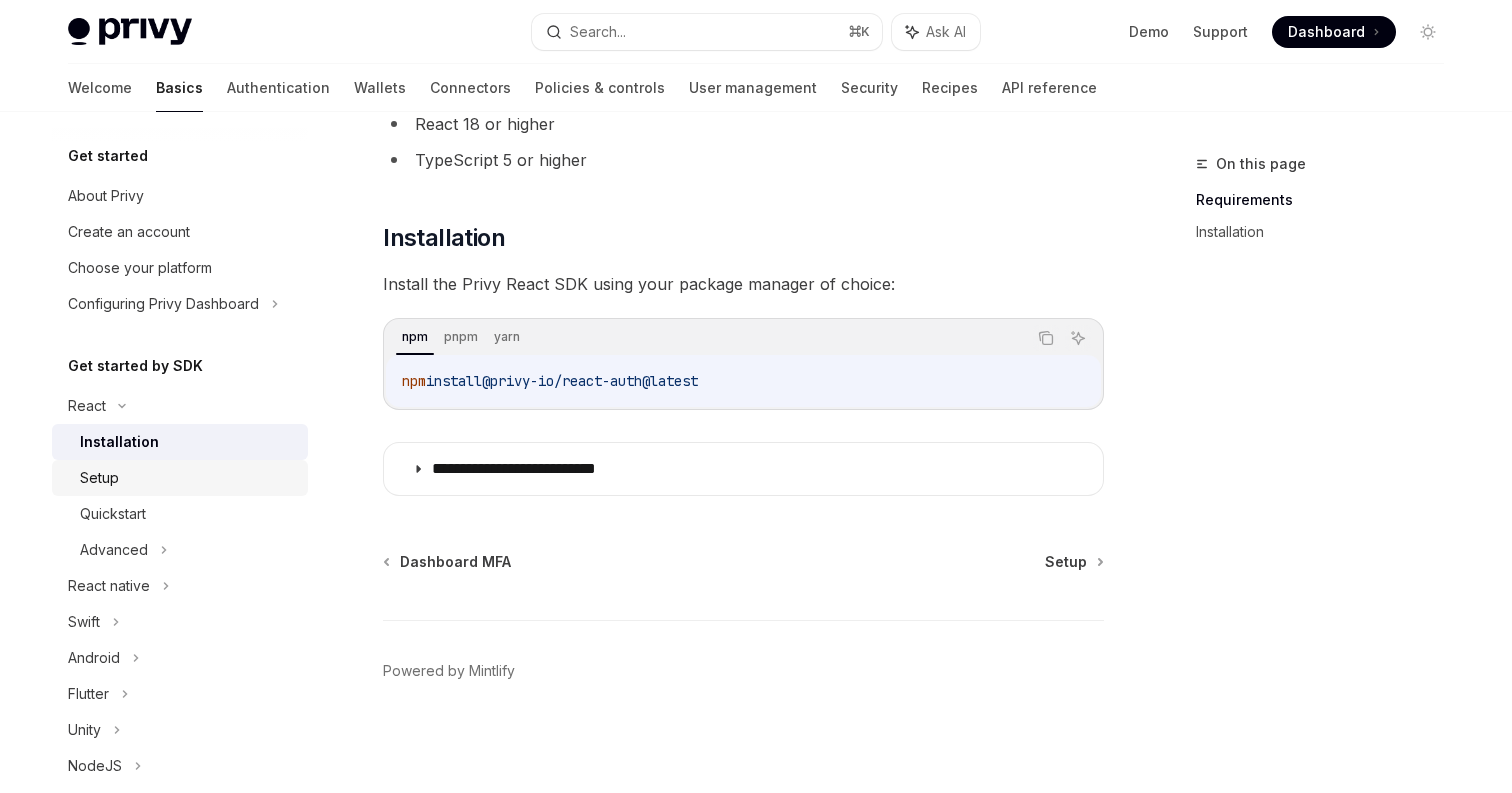 click on "Setup" at bounding box center [188, 478] 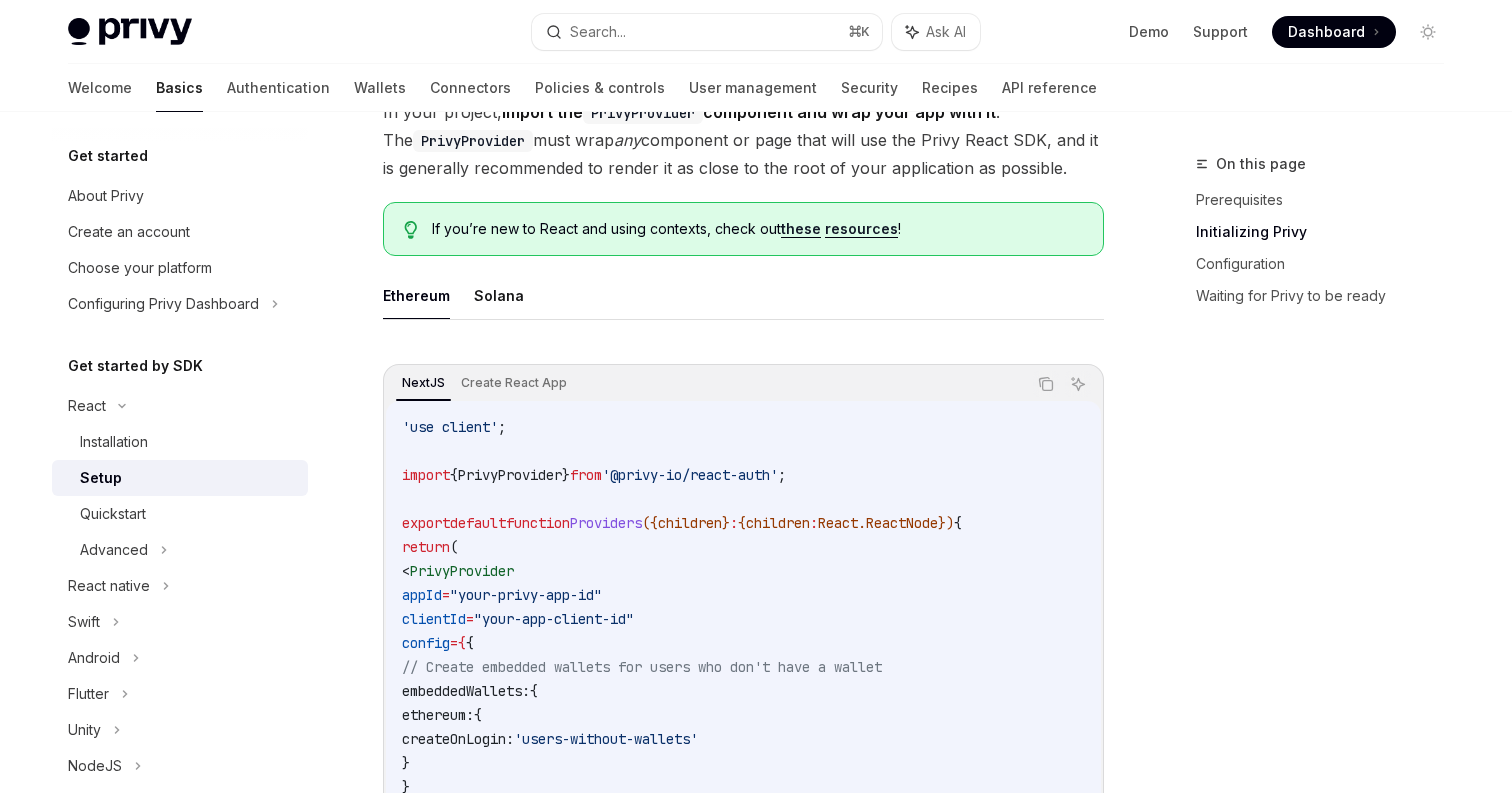 scroll, scrollTop: 425, scrollLeft: 0, axis: vertical 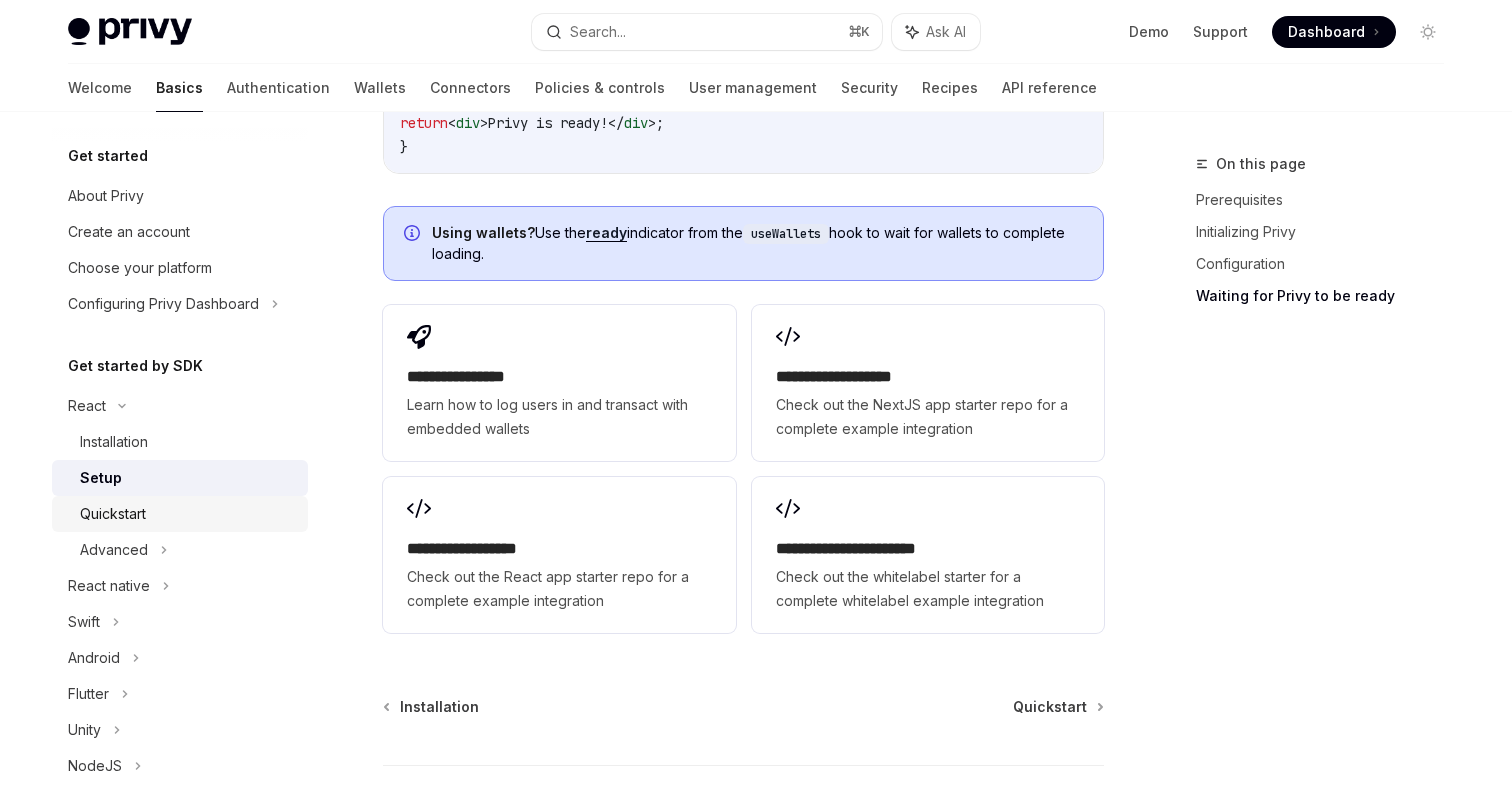click on "Quickstart" at bounding box center (180, 514) 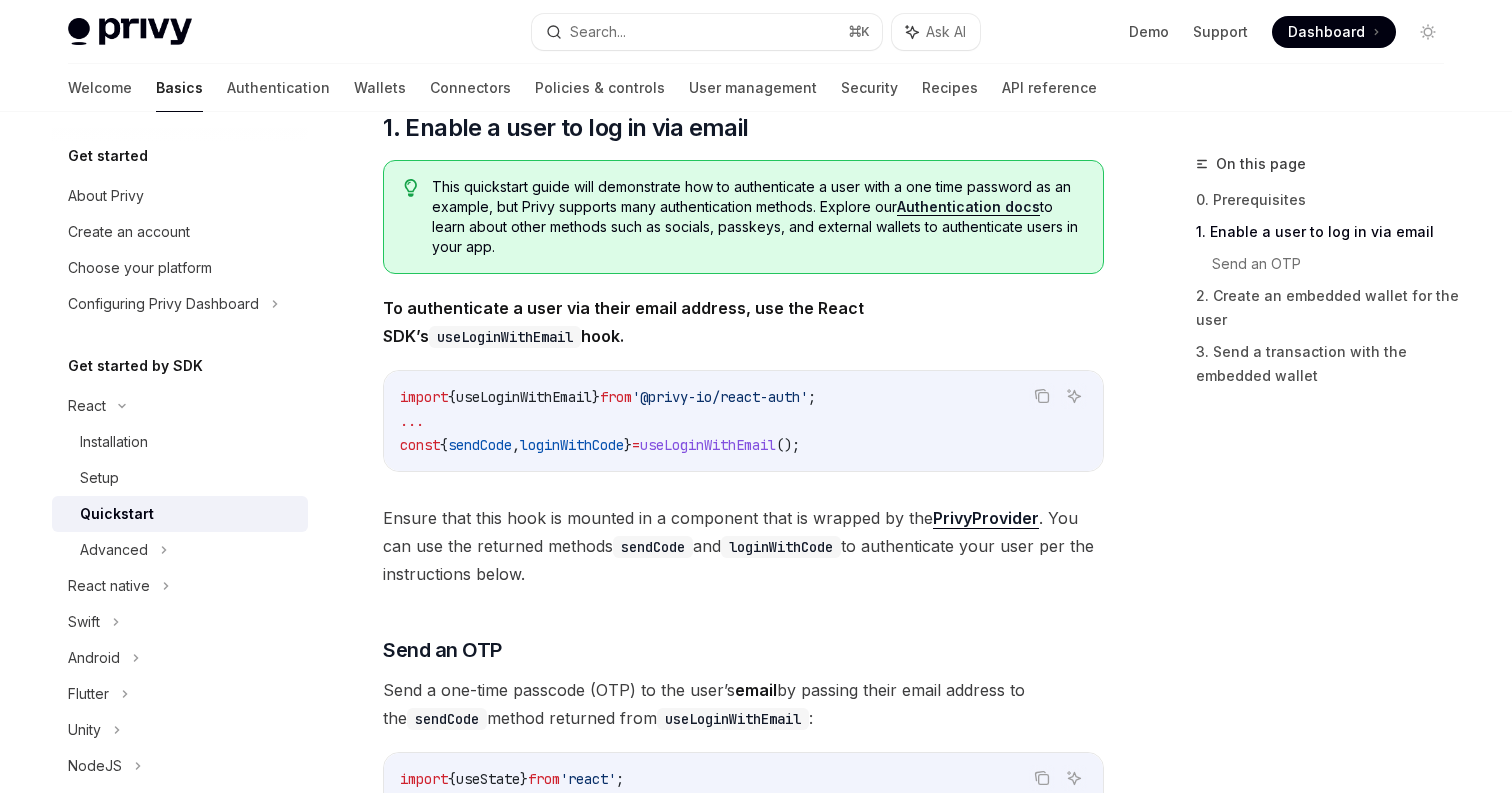scroll, scrollTop: 327, scrollLeft: 0, axis: vertical 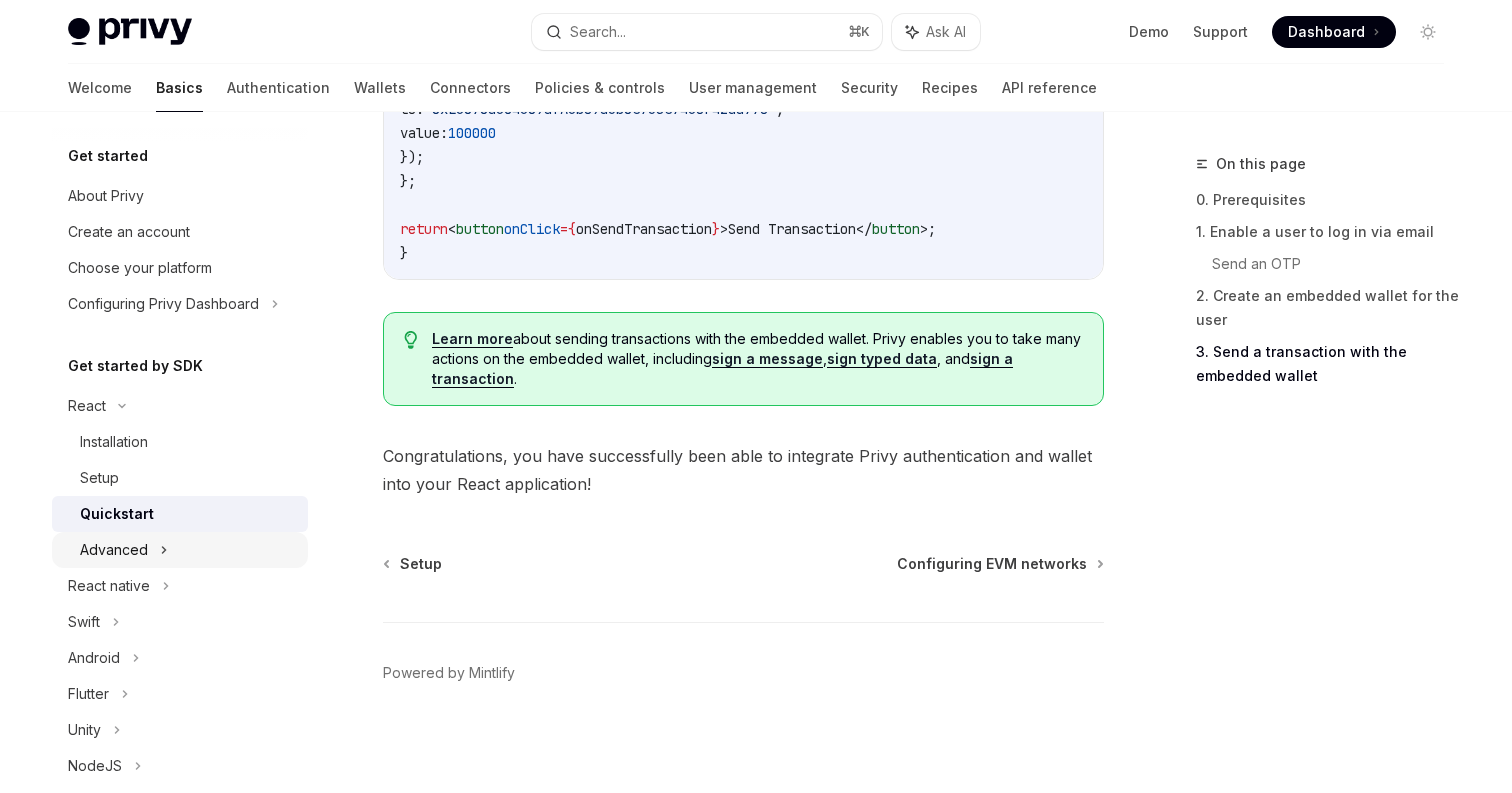 click on "Advanced" at bounding box center (180, 550) 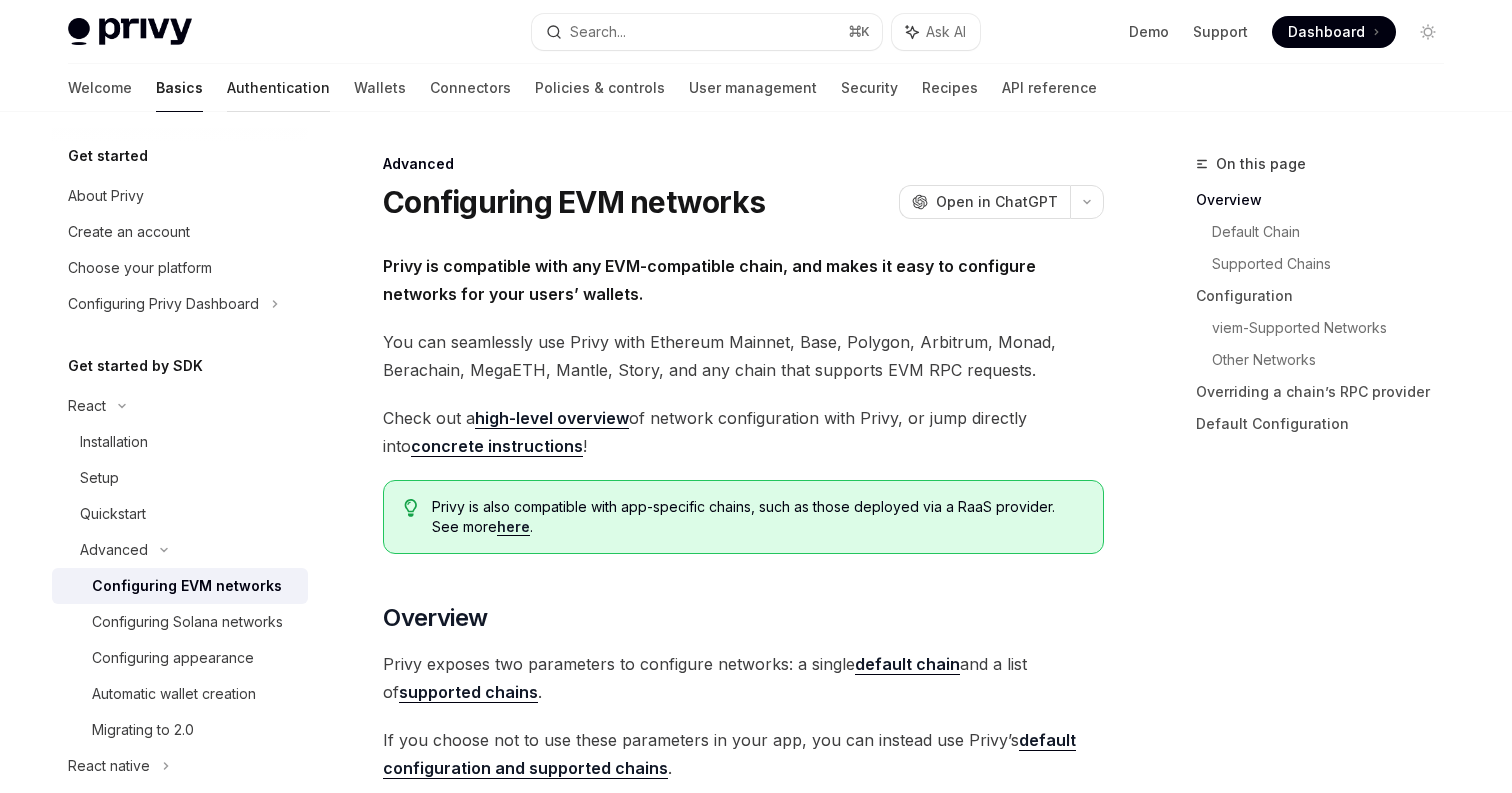 click on "Authentication" at bounding box center [278, 88] 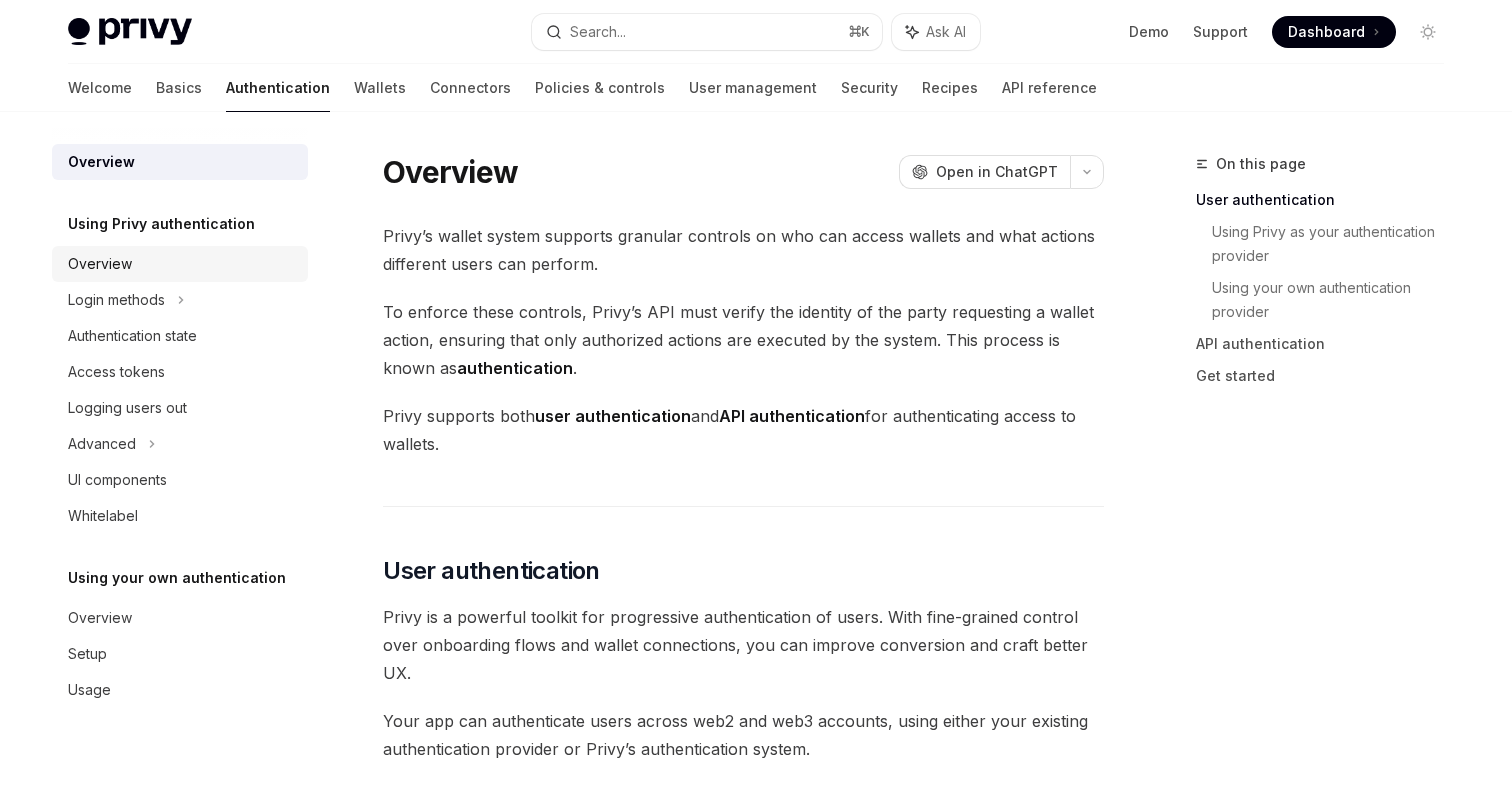 click on "Overview" at bounding box center [182, 264] 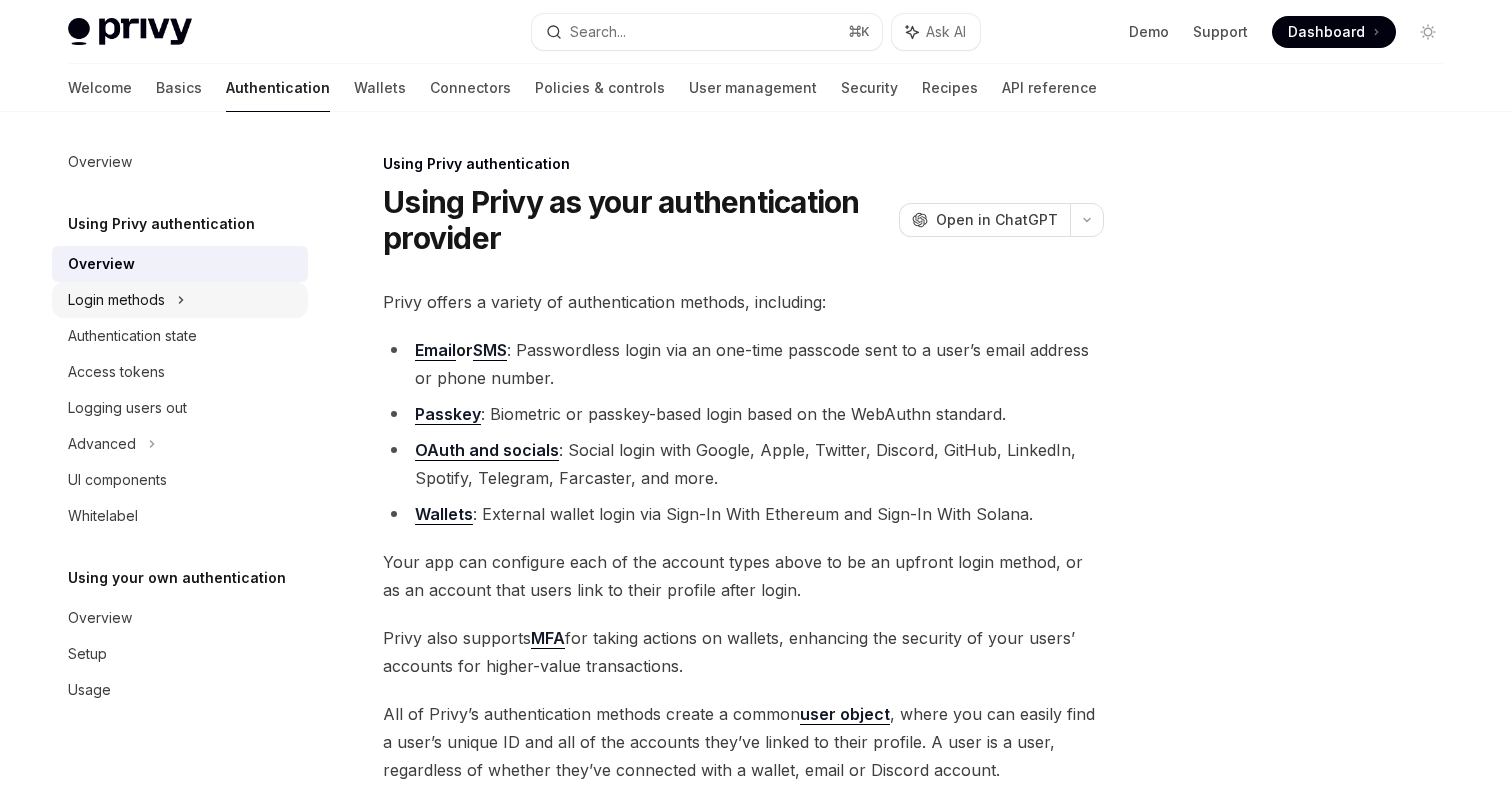 click on "Login methods" at bounding box center (180, 300) 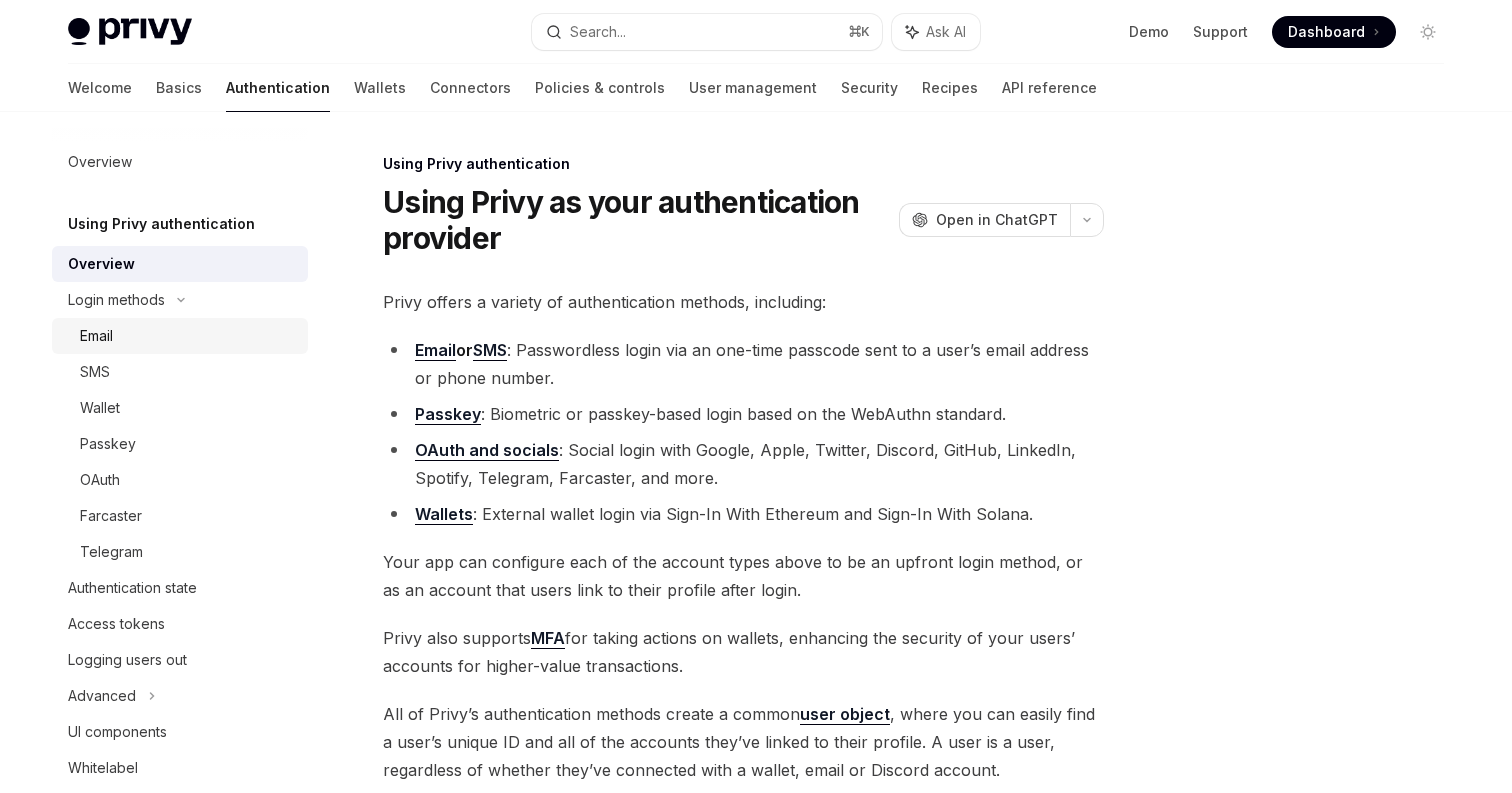 click on "Email" at bounding box center (188, 336) 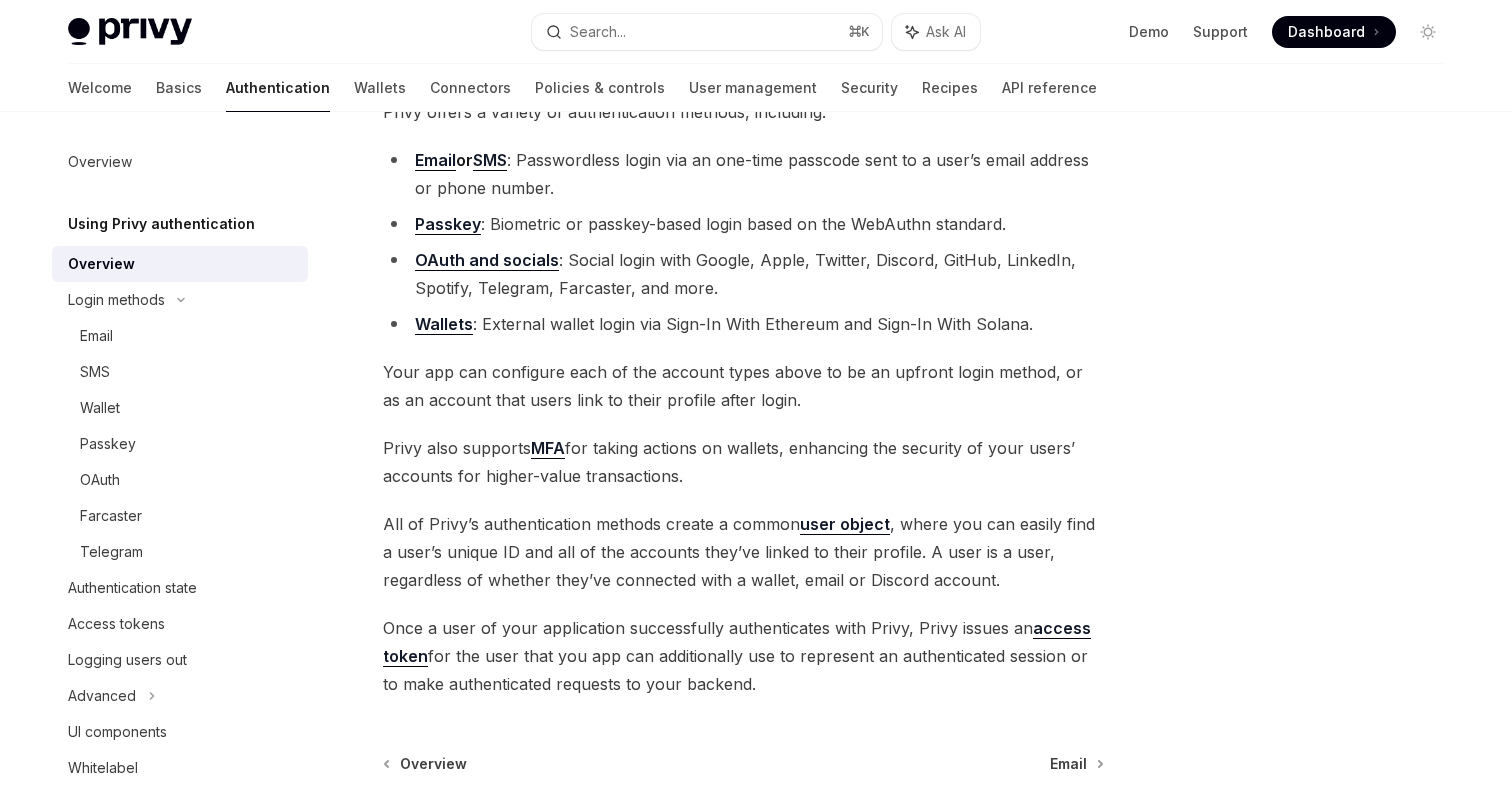 scroll, scrollTop: 174, scrollLeft: 0, axis: vertical 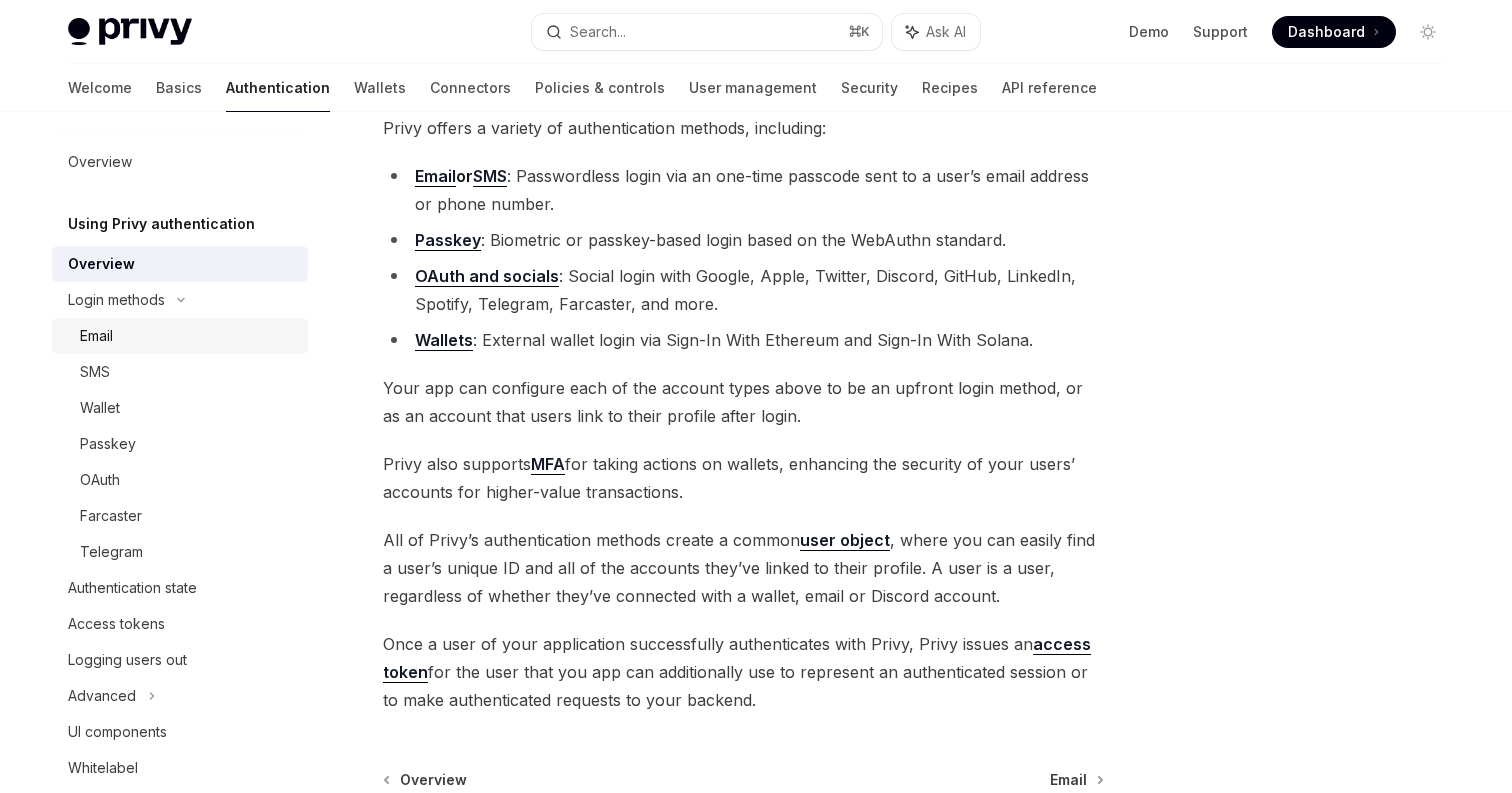 click on "Email" at bounding box center [188, 336] 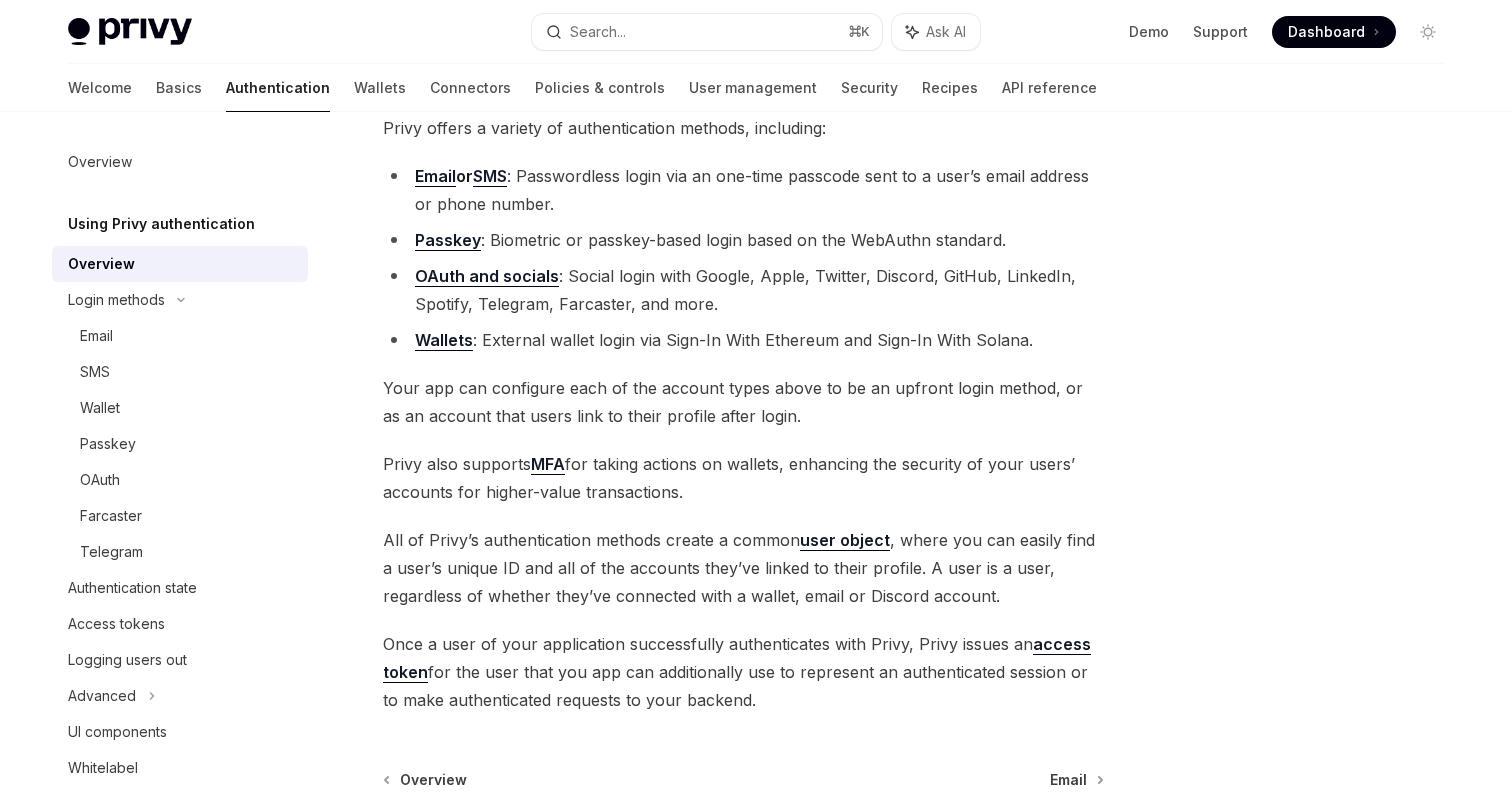 scroll, scrollTop: 0, scrollLeft: 0, axis: both 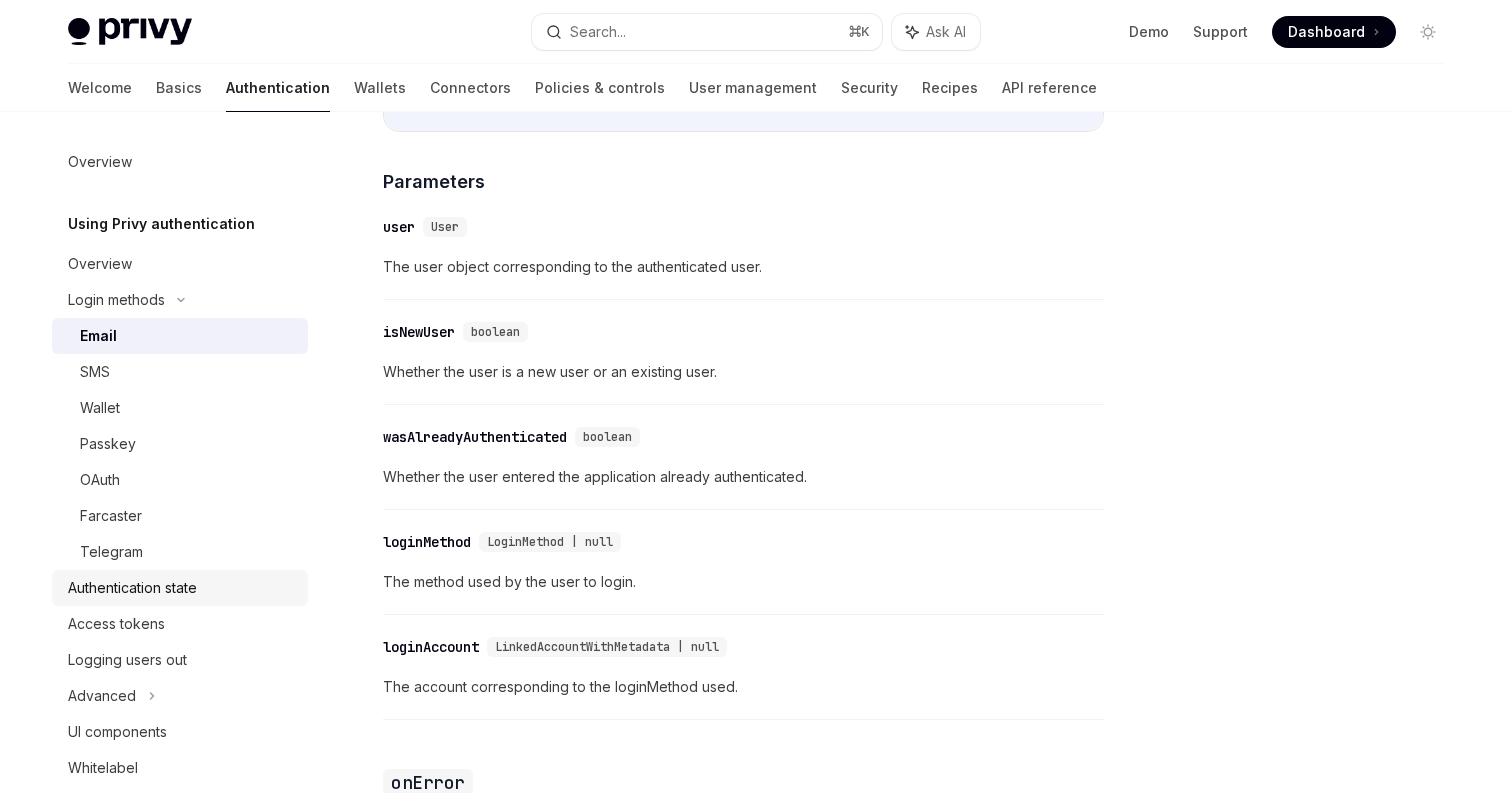 click on "Authentication state" at bounding box center [132, 588] 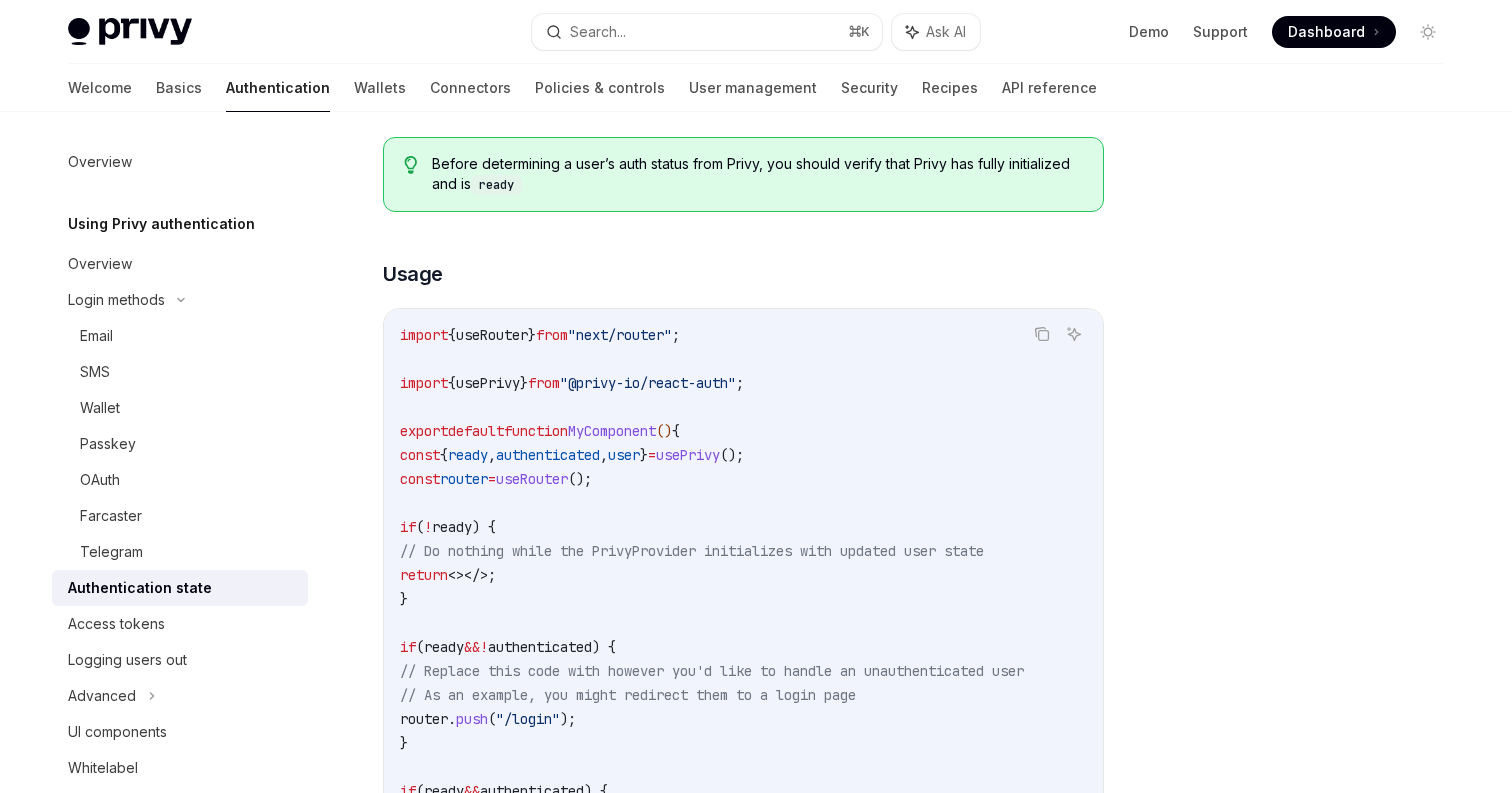 scroll, scrollTop: 589, scrollLeft: 0, axis: vertical 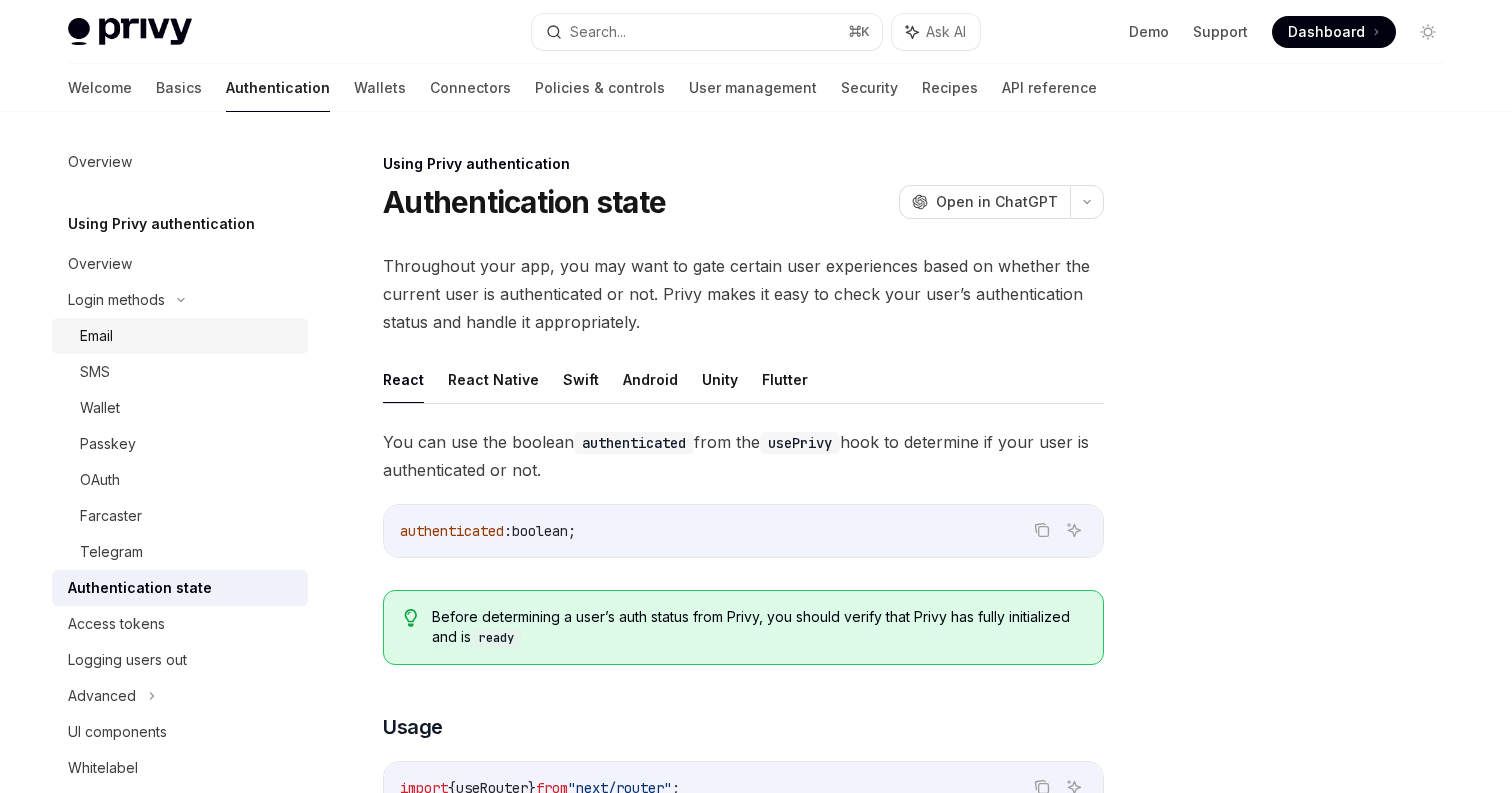 click on "Email" at bounding box center [180, 336] 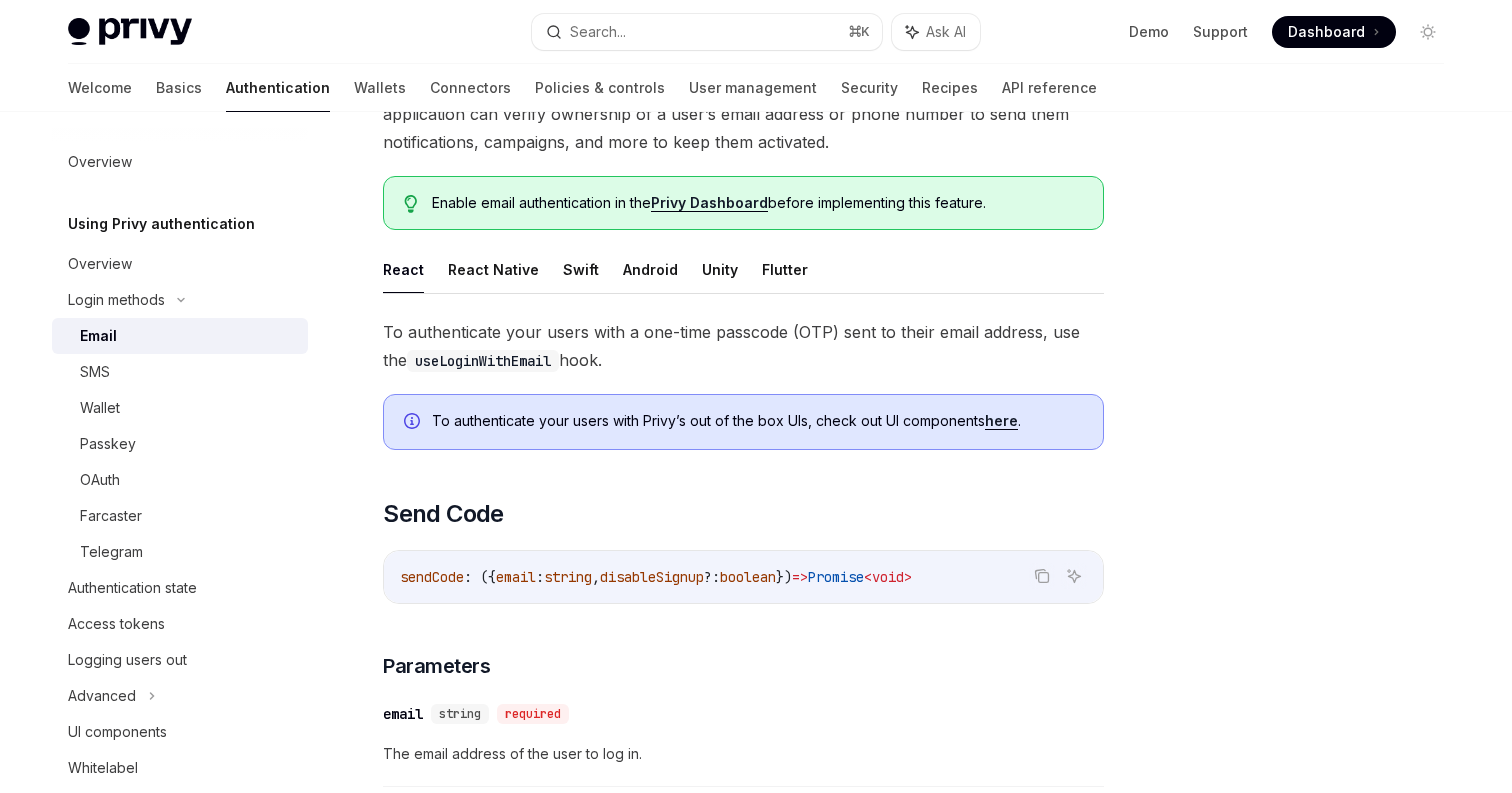 scroll, scrollTop: 233, scrollLeft: 0, axis: vertical 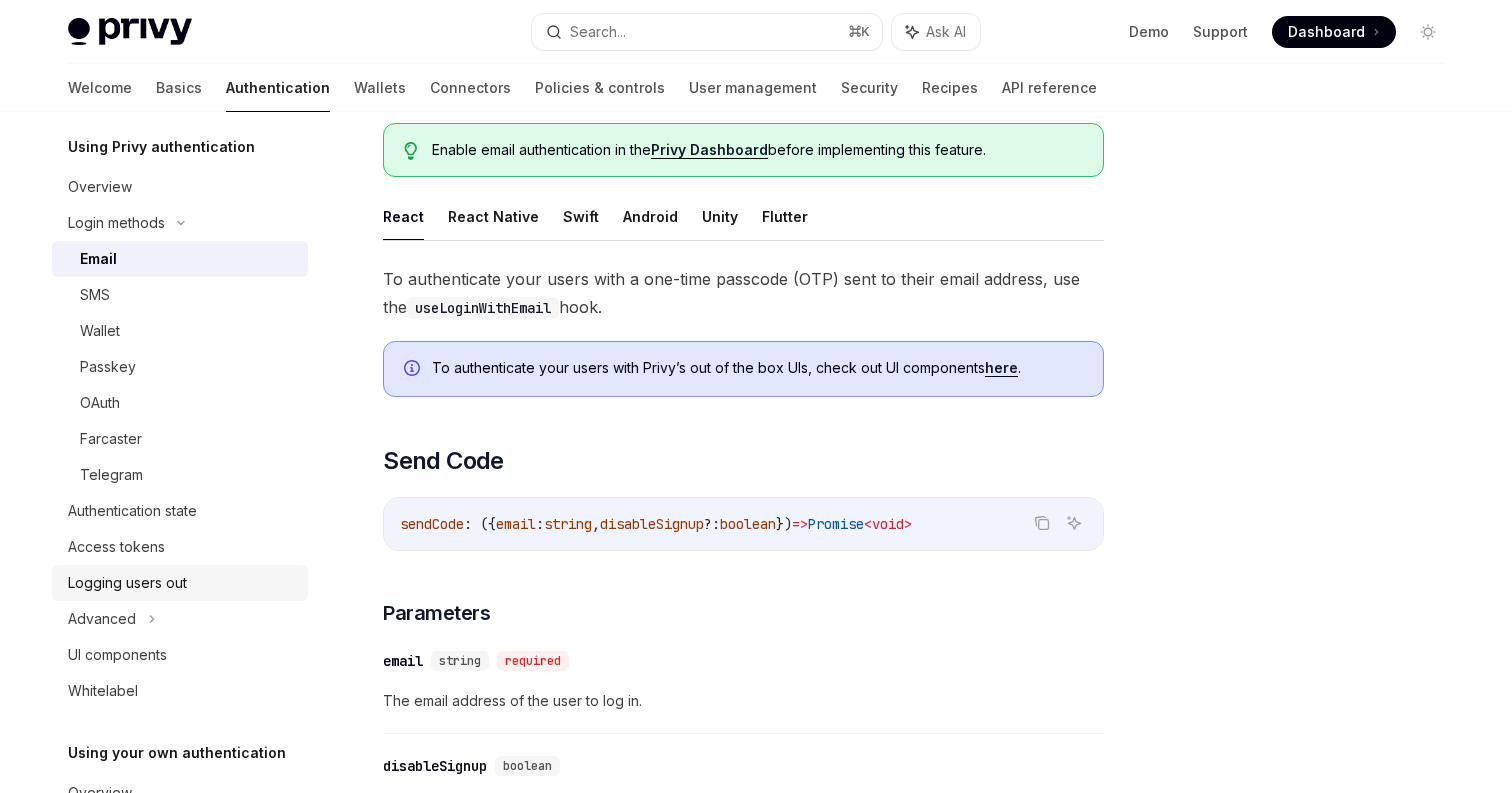 click on "Logging users out" at bounding box center [127, 583] 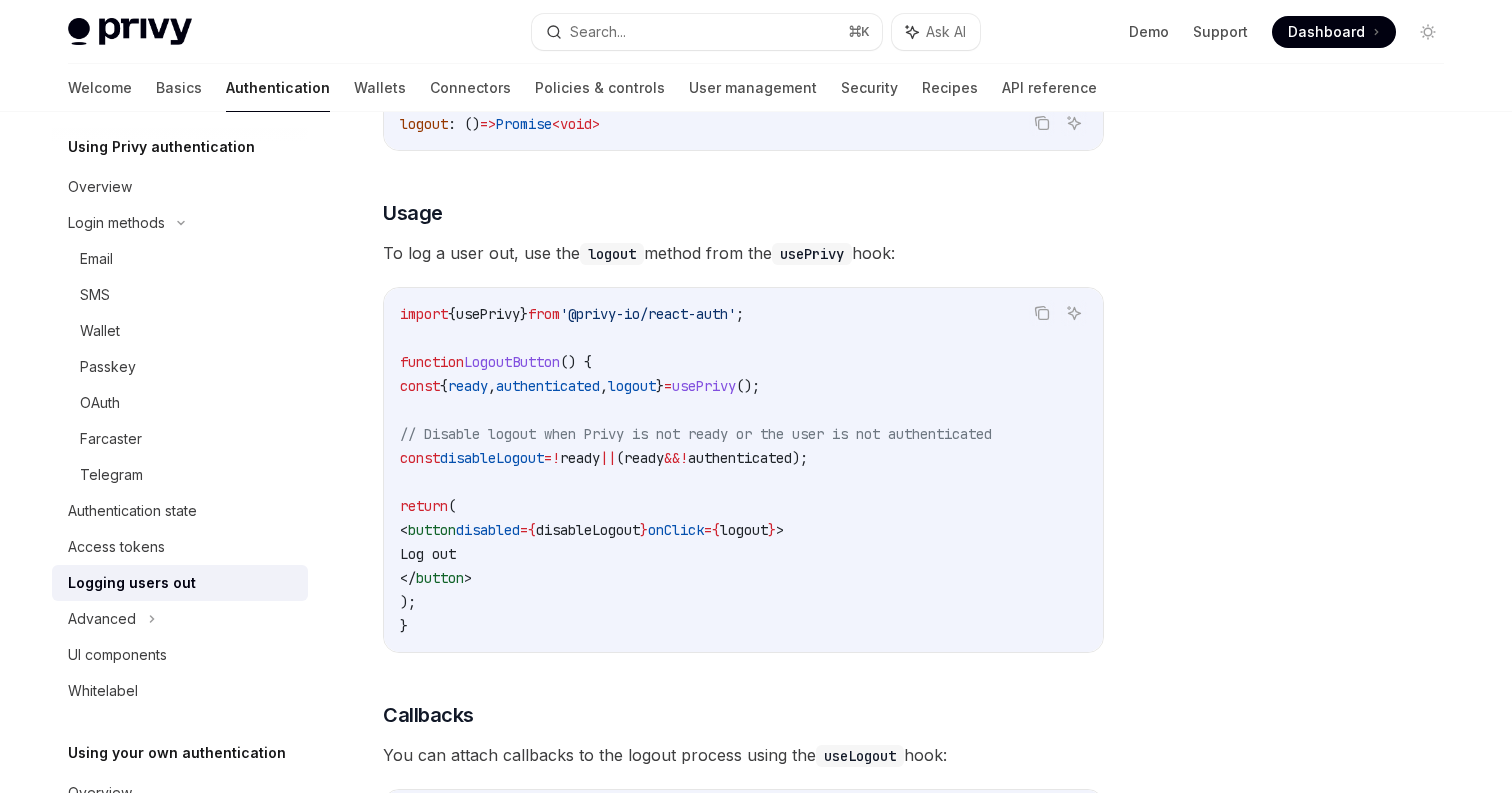 scroll, scrollTop: 325, scrollLeft: 0, axis: vertical 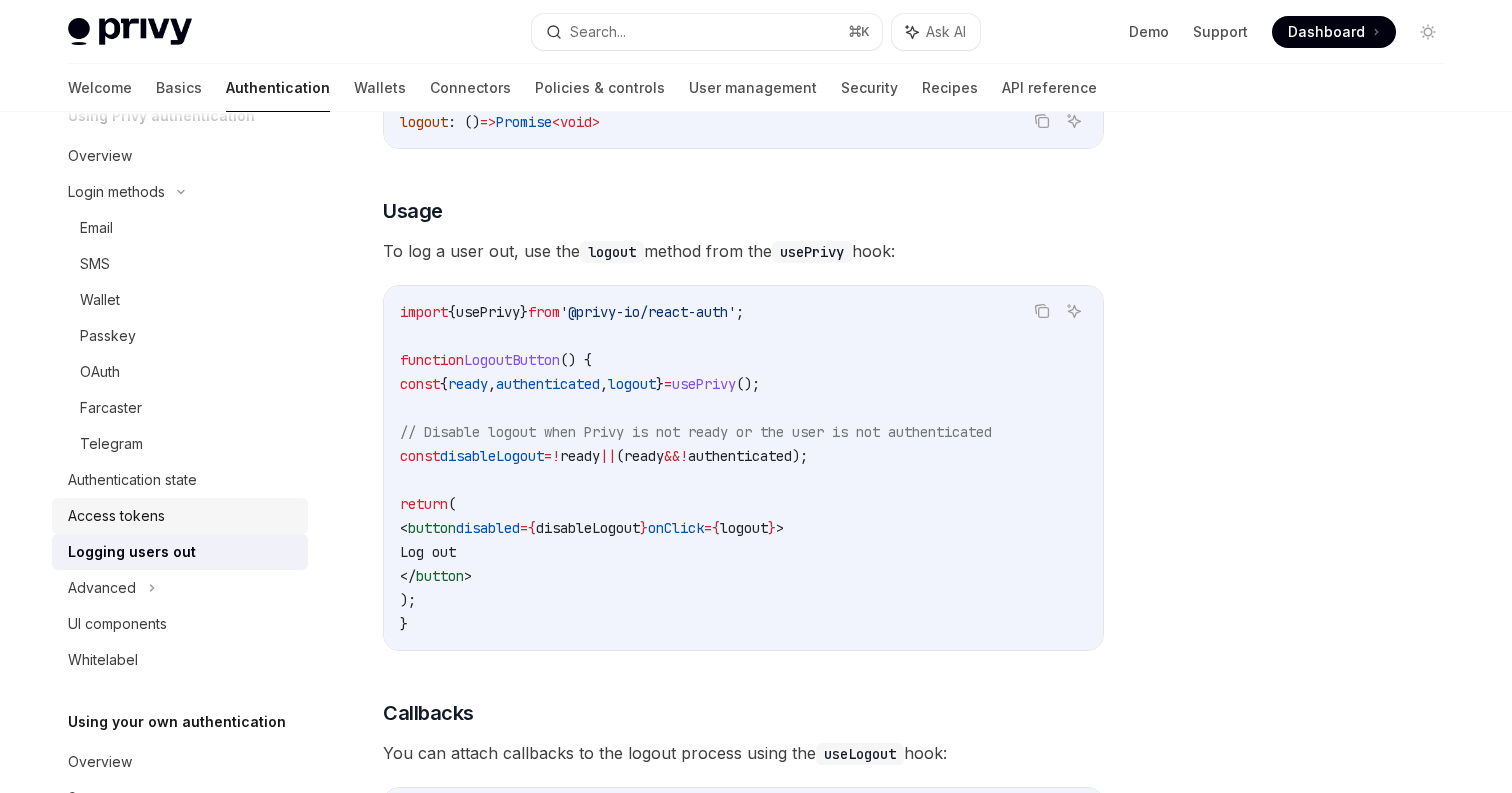 click on "Access tokens" at bounding box center (116, 516) 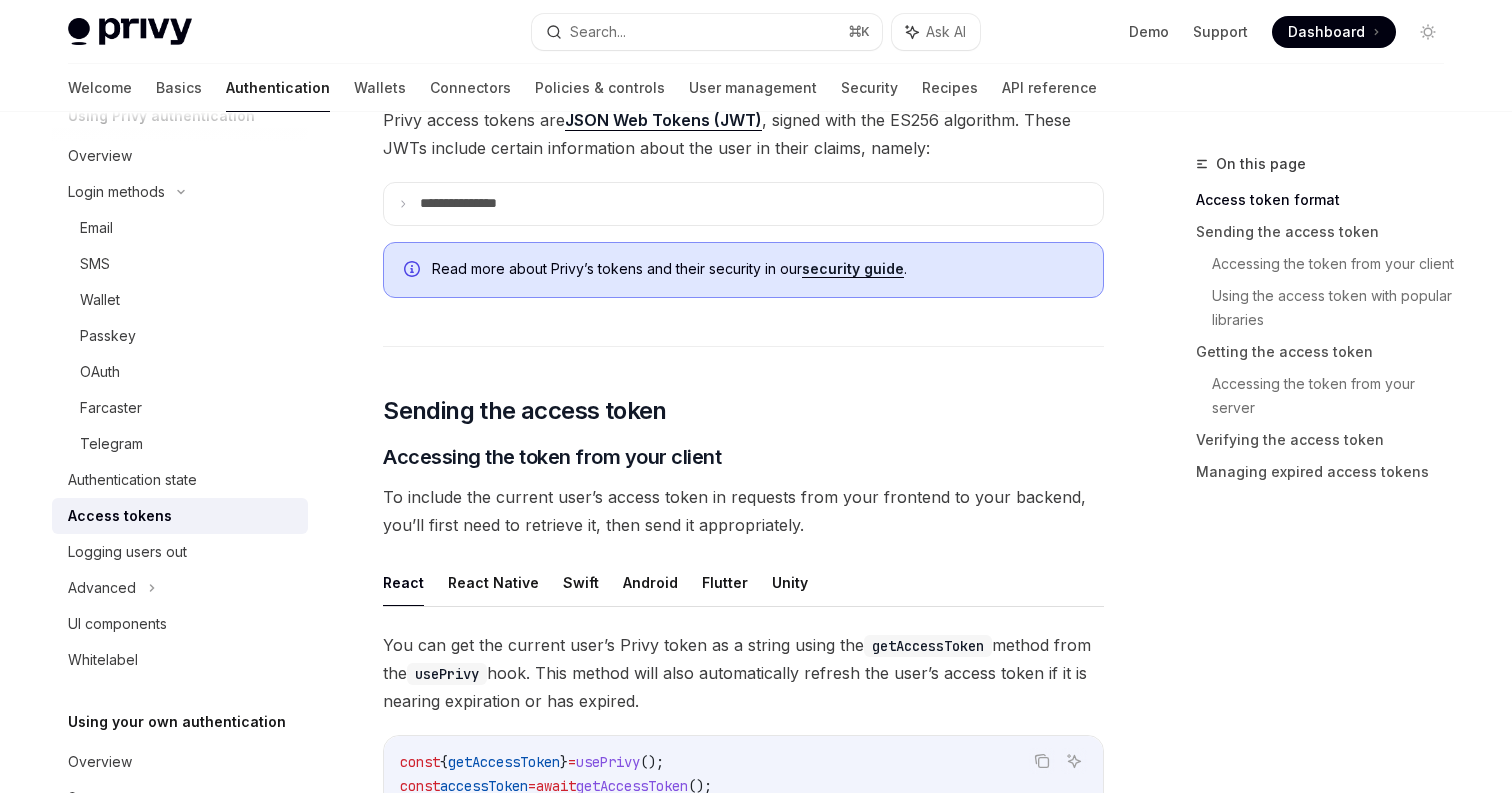 scroll, scrollTop: 421, scrollLeft: 0, axis: vertical 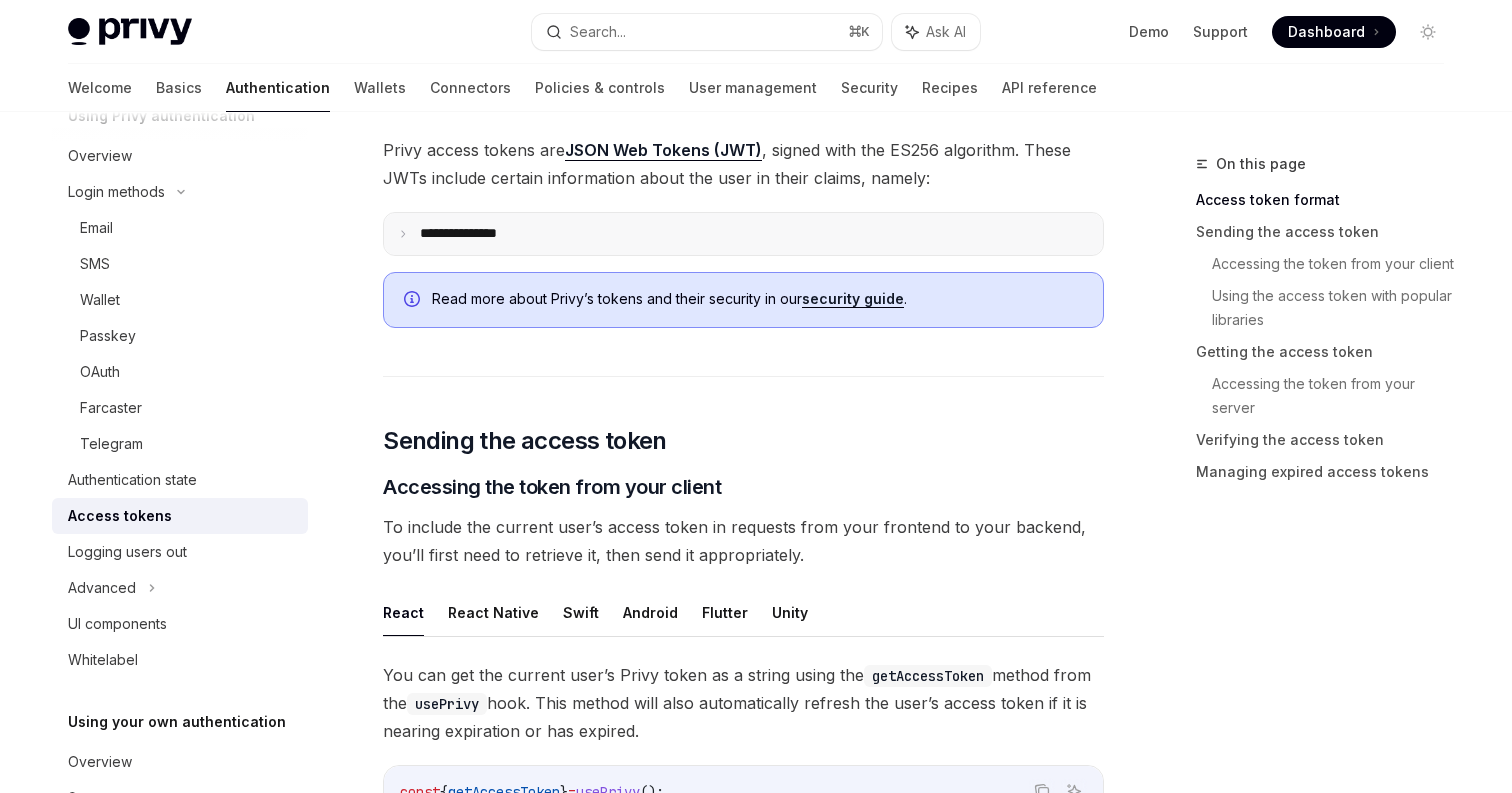 click on "**********" at bounding box center [743, 234] 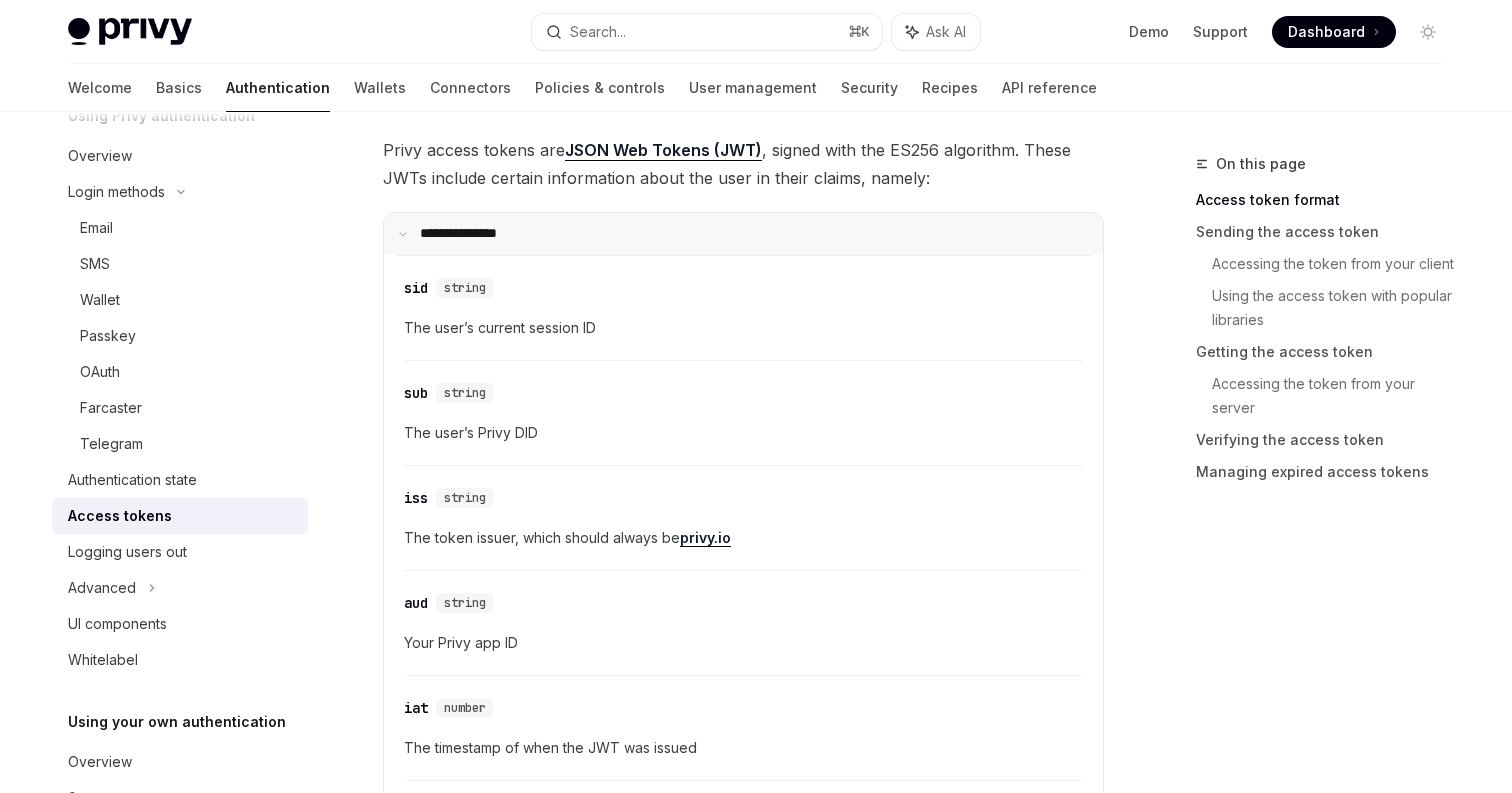 click on "**********" at bounding box center [743, 234] 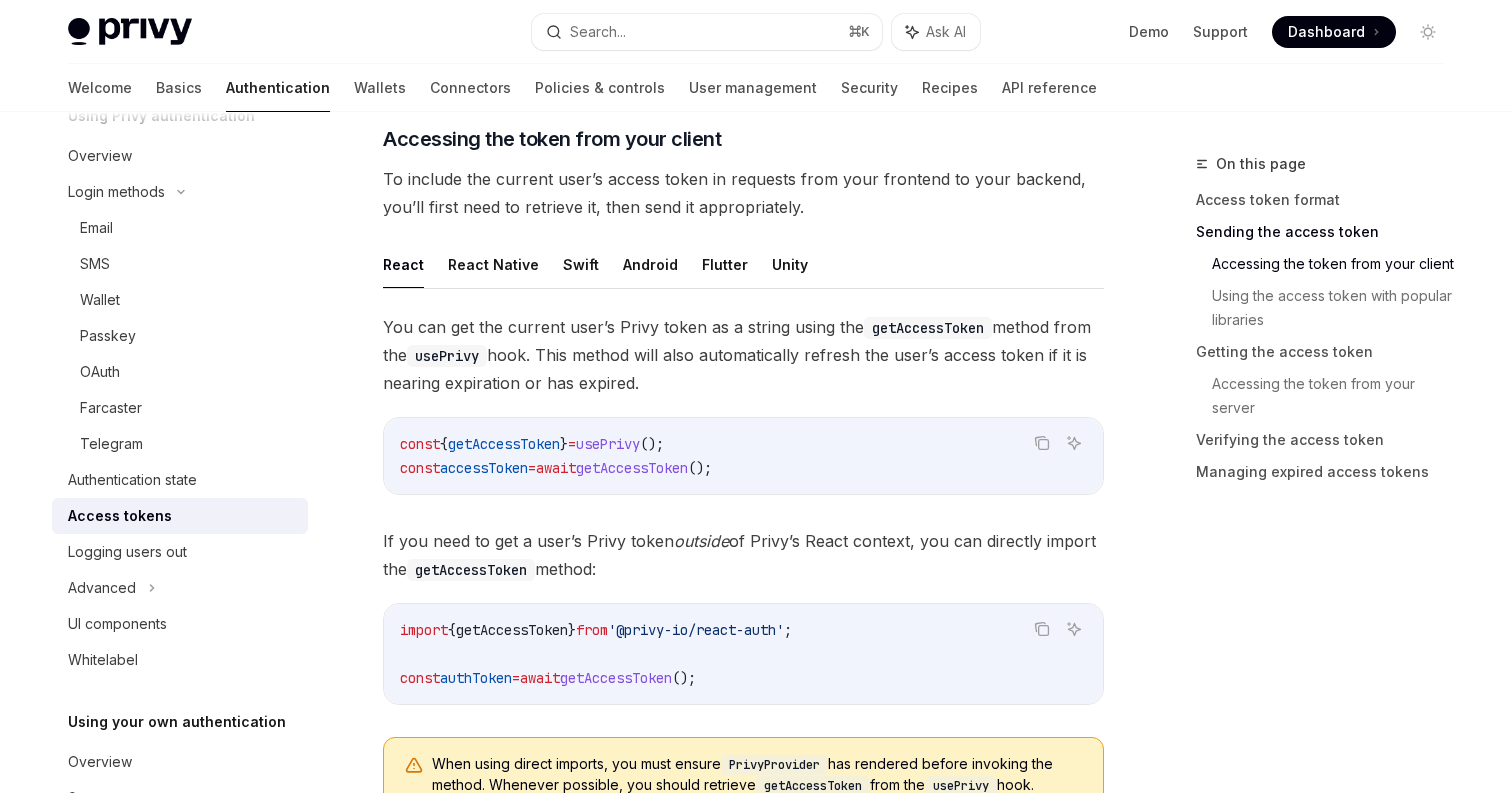 scroll, scrollTop: 765, scrollLeft: 0, axis: vertical 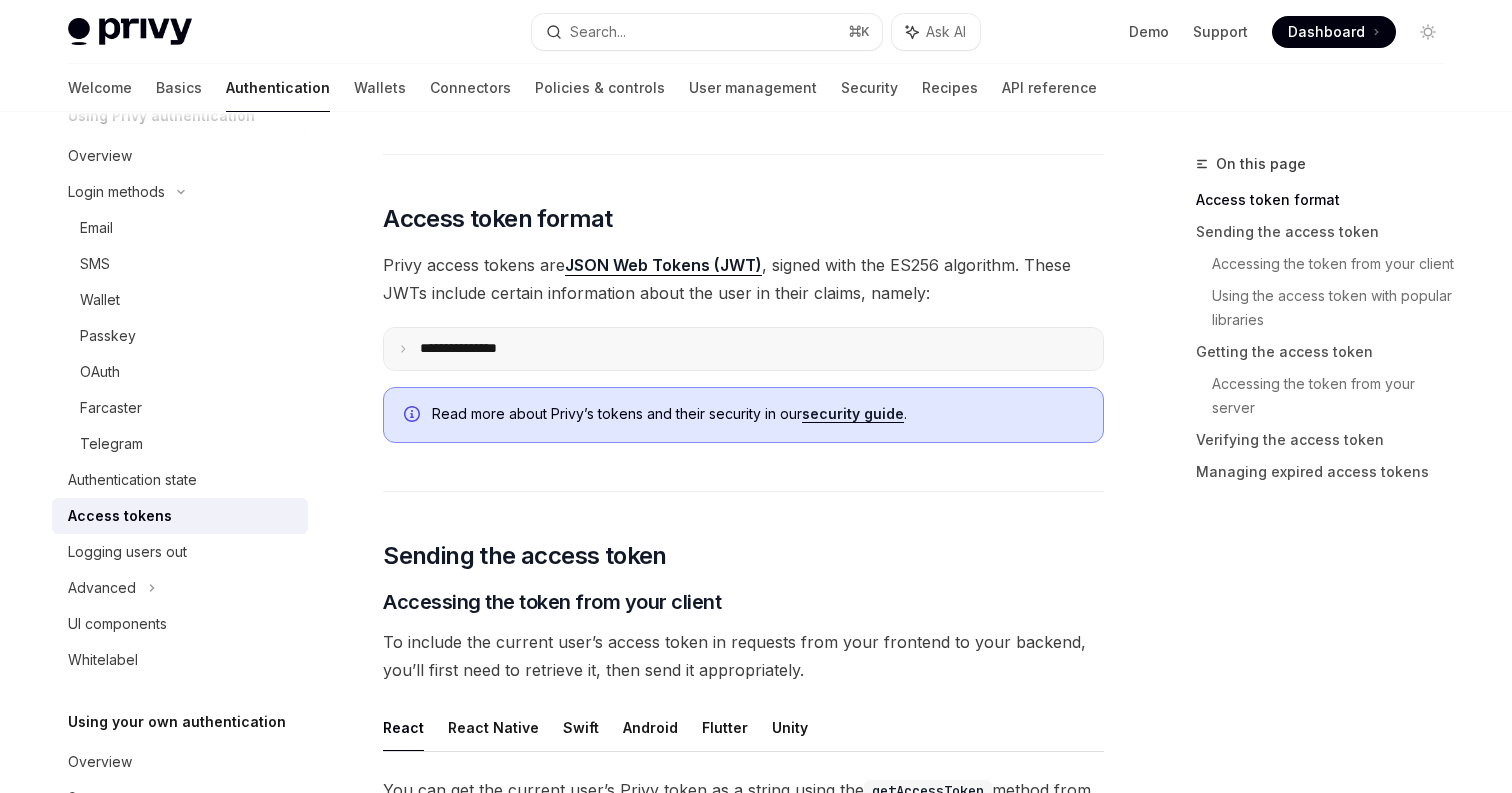 click on "**********" at bounding box center (474, 349) 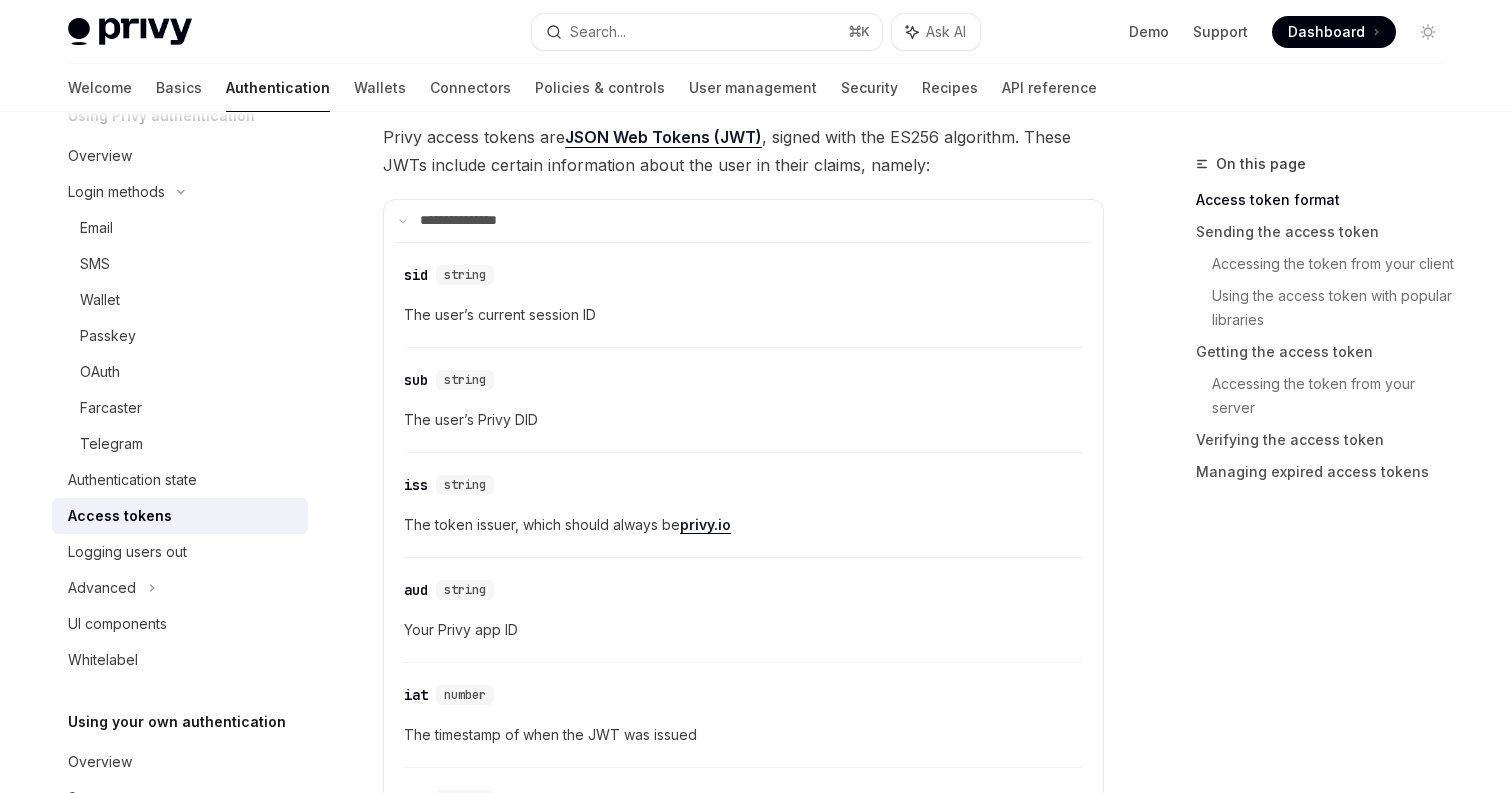scroll, scrollTop: 435, scrollLeft: 0, axis: vertical 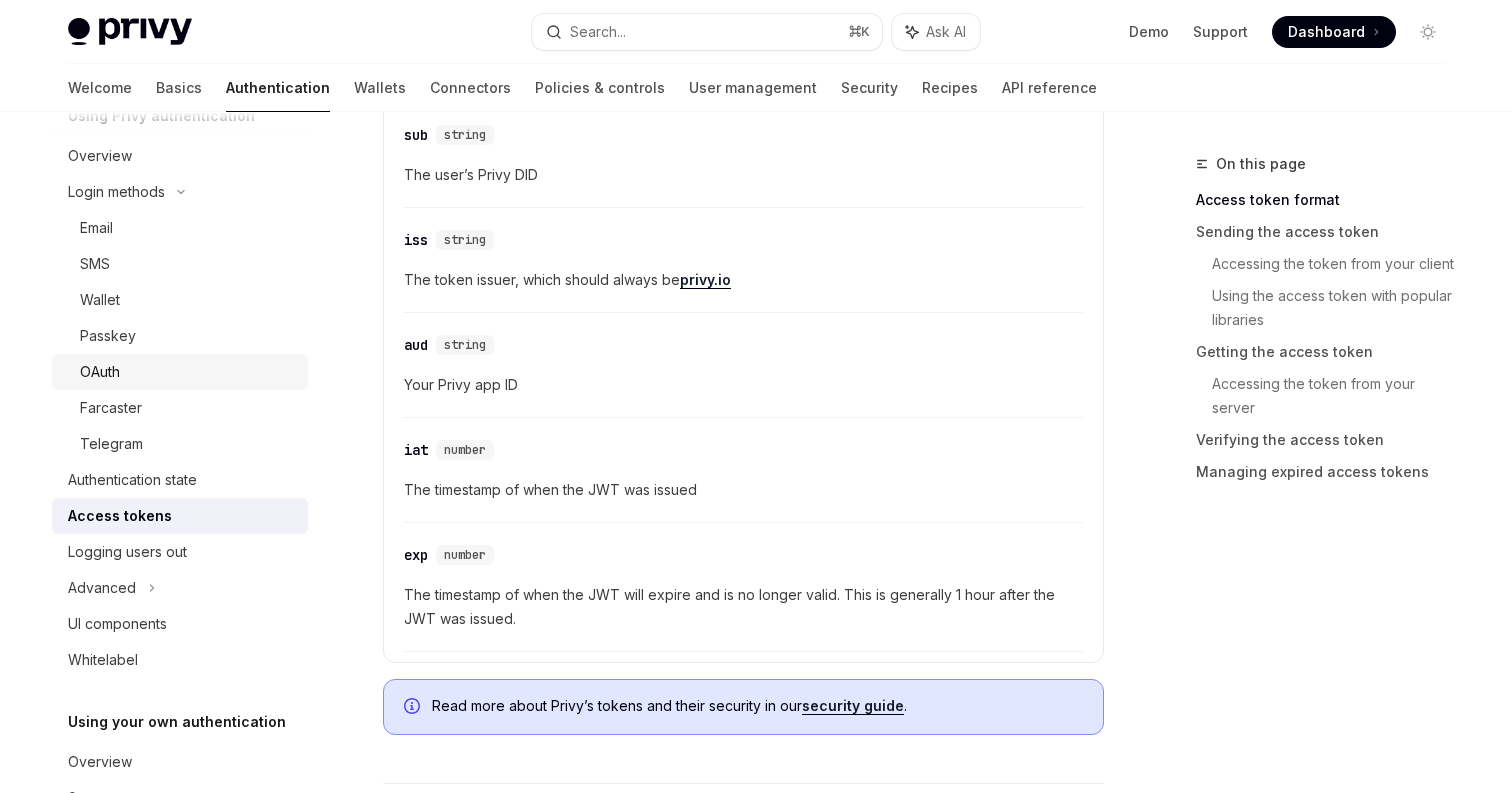 click on "OAuth" at bounding box center (188, 372) 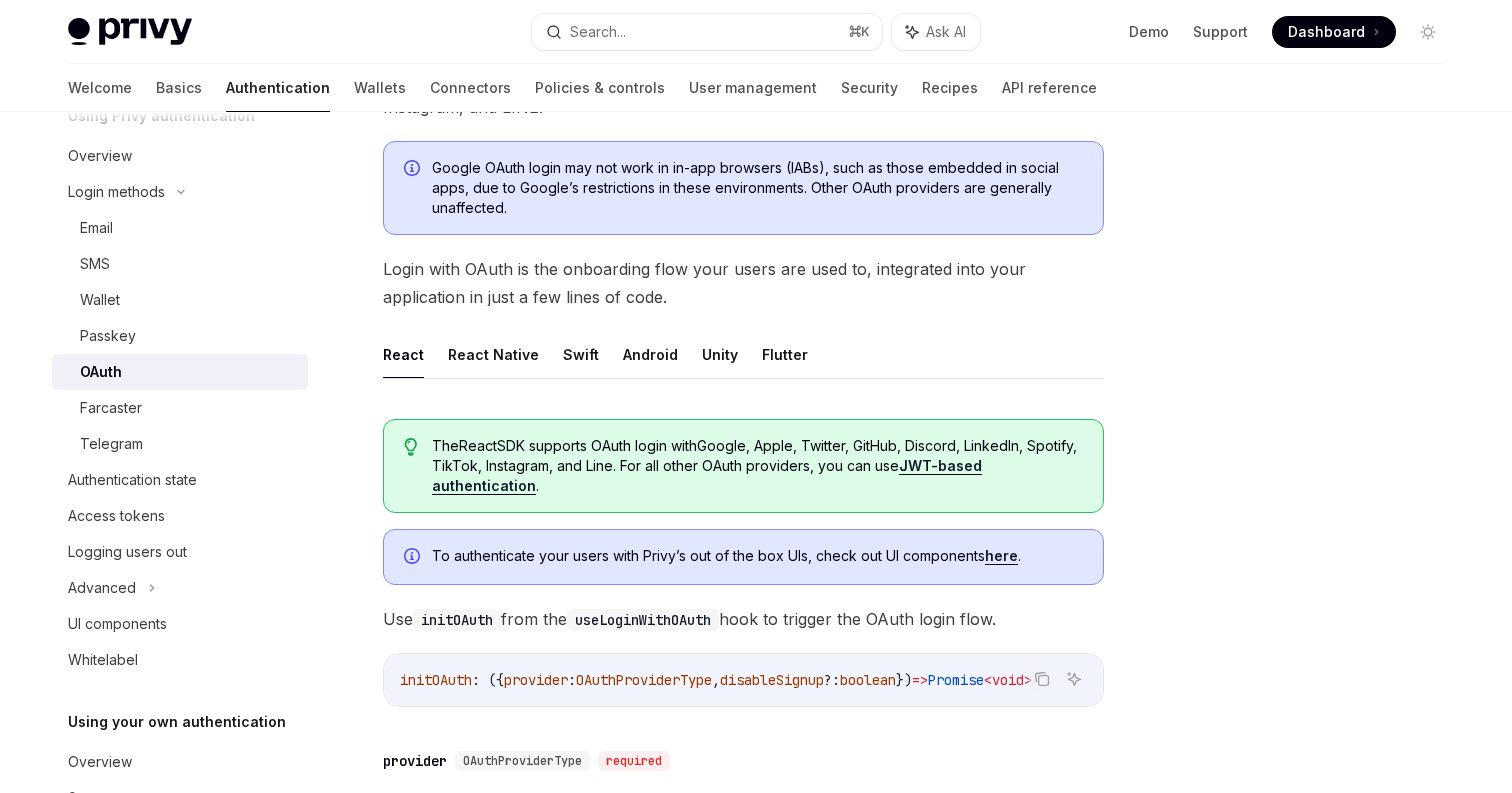 scroll, scrollTop: 220, scrollLeft: 0, axis: vertical 